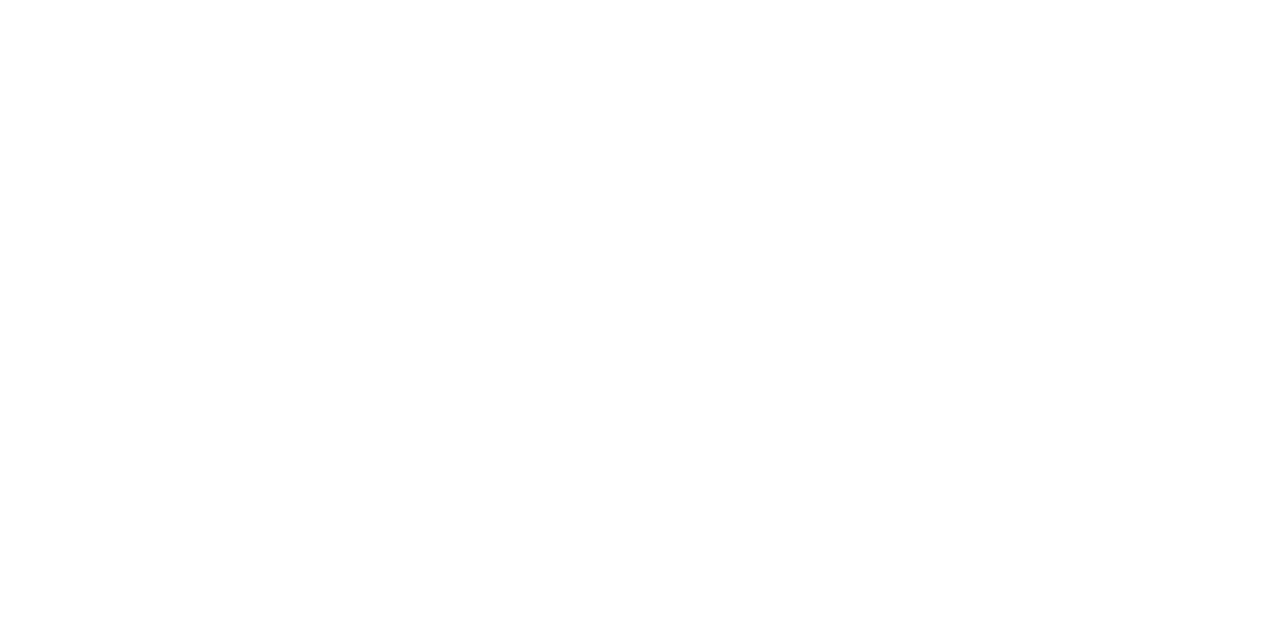 scroll, scrollTop: 0, scrollLeft: 0, axis: both 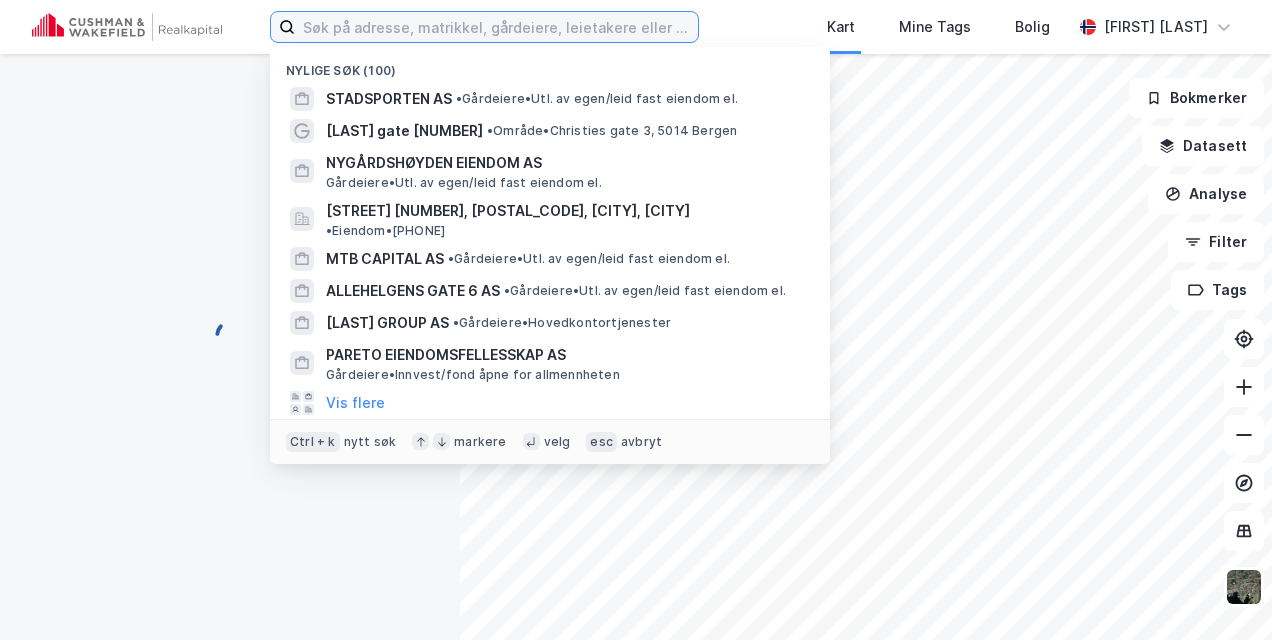 click at bounding box center (496, 27) 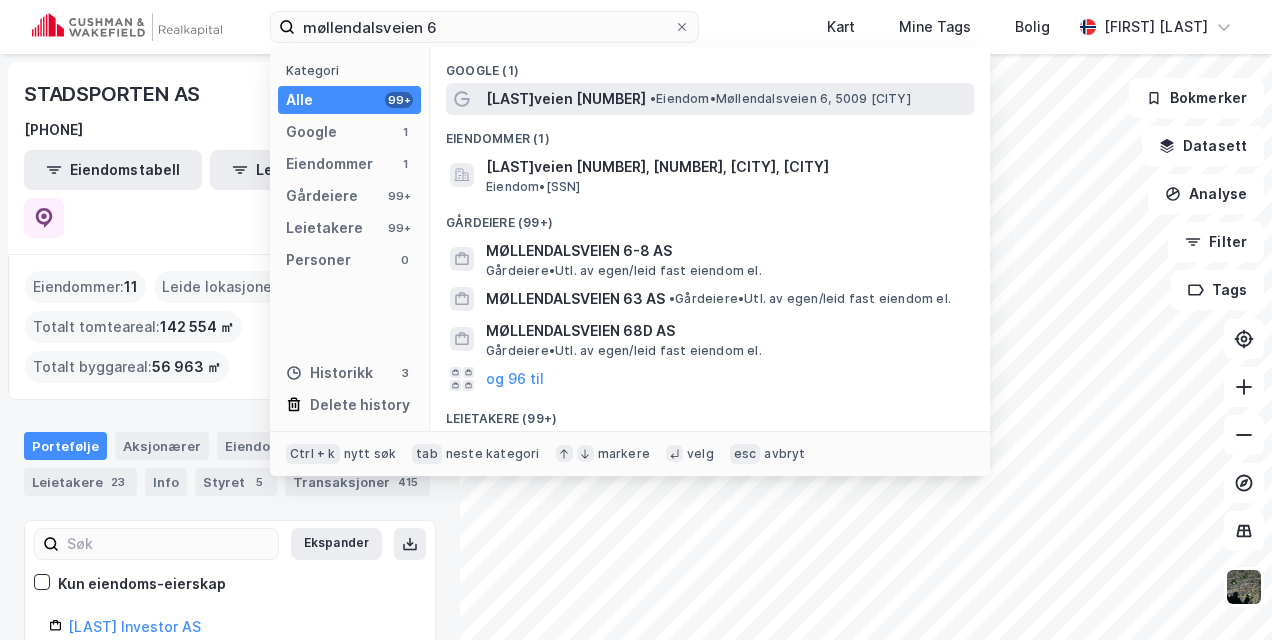 click on "[LAST]veien [NUMBER]" at bounding box center (566, 99) 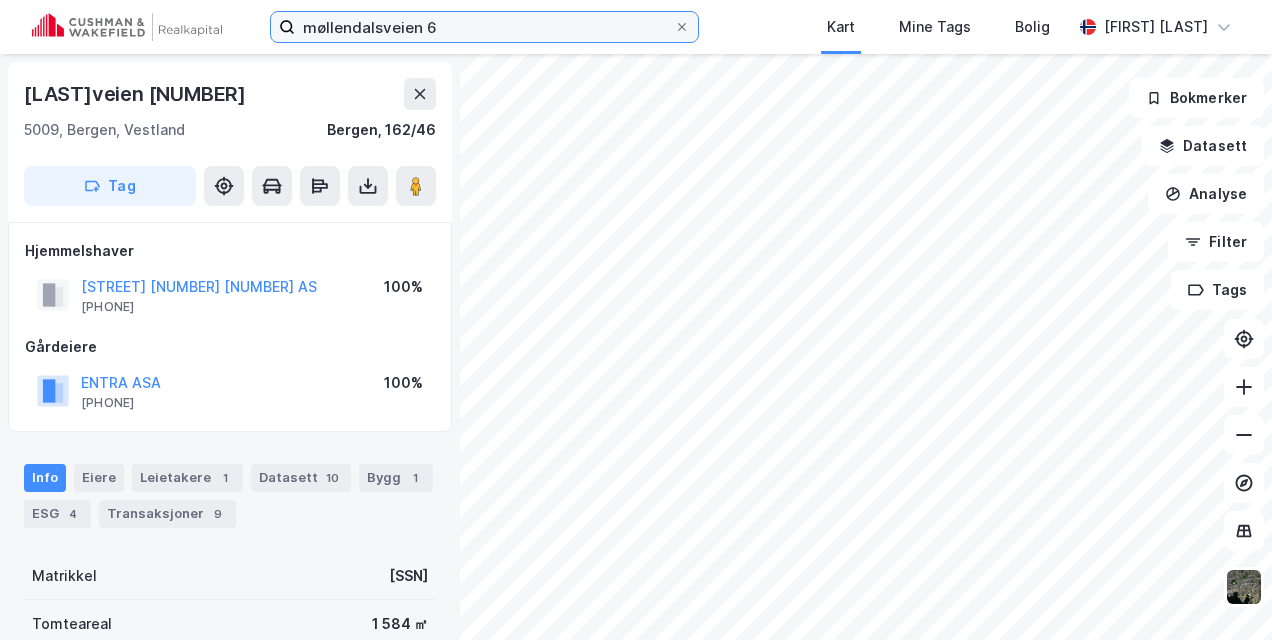 click on "møllendalsveien 6" at bounding box center [484, 27] 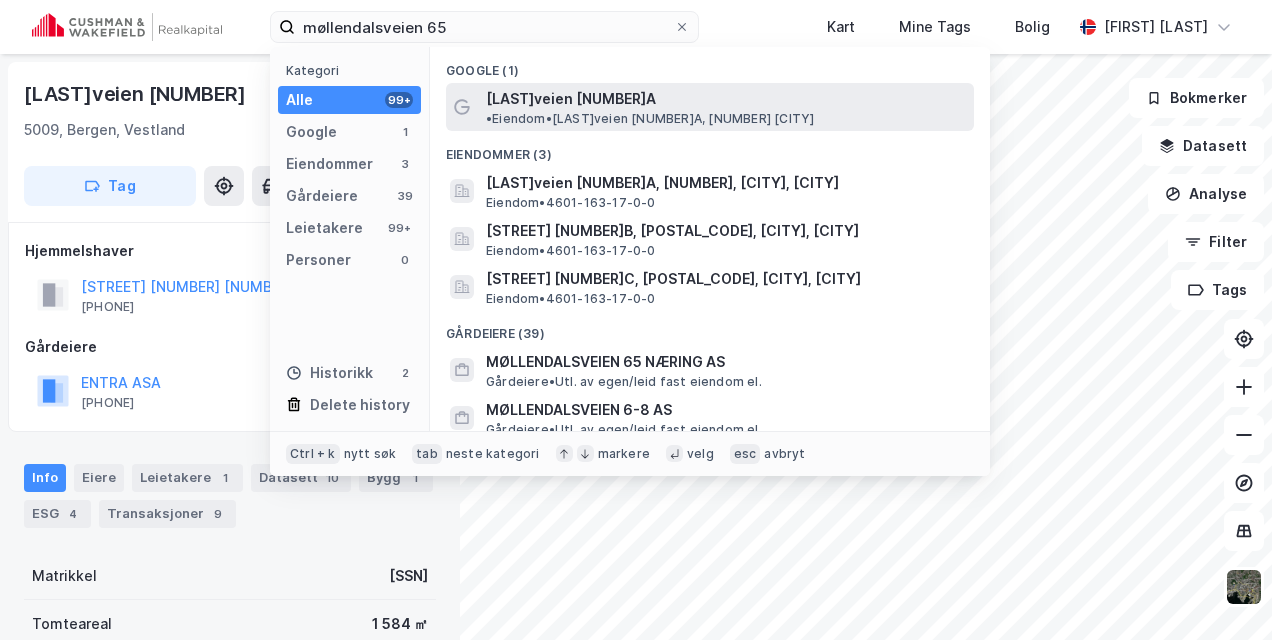 click on "[LAST]veien [NUMBER]A" at bounding box center [571, 99] 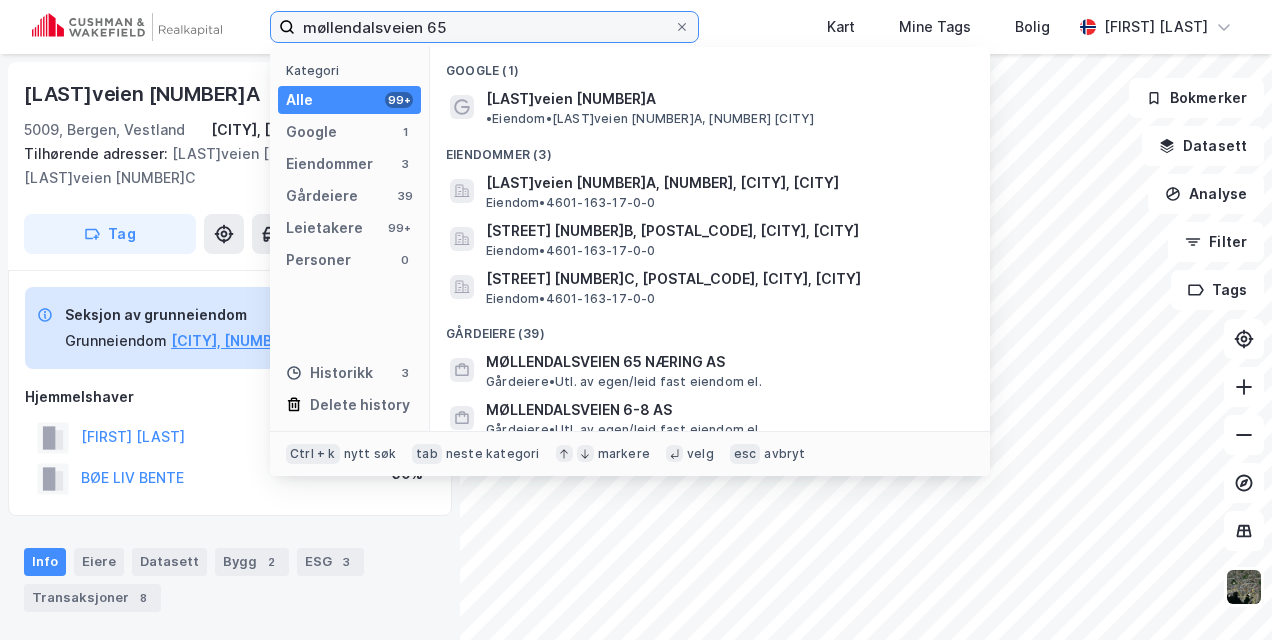 drag, startPoint x: 467, startPoint y: 31, endPoint x: 216, endPoint y: 43, distance: 251.28668 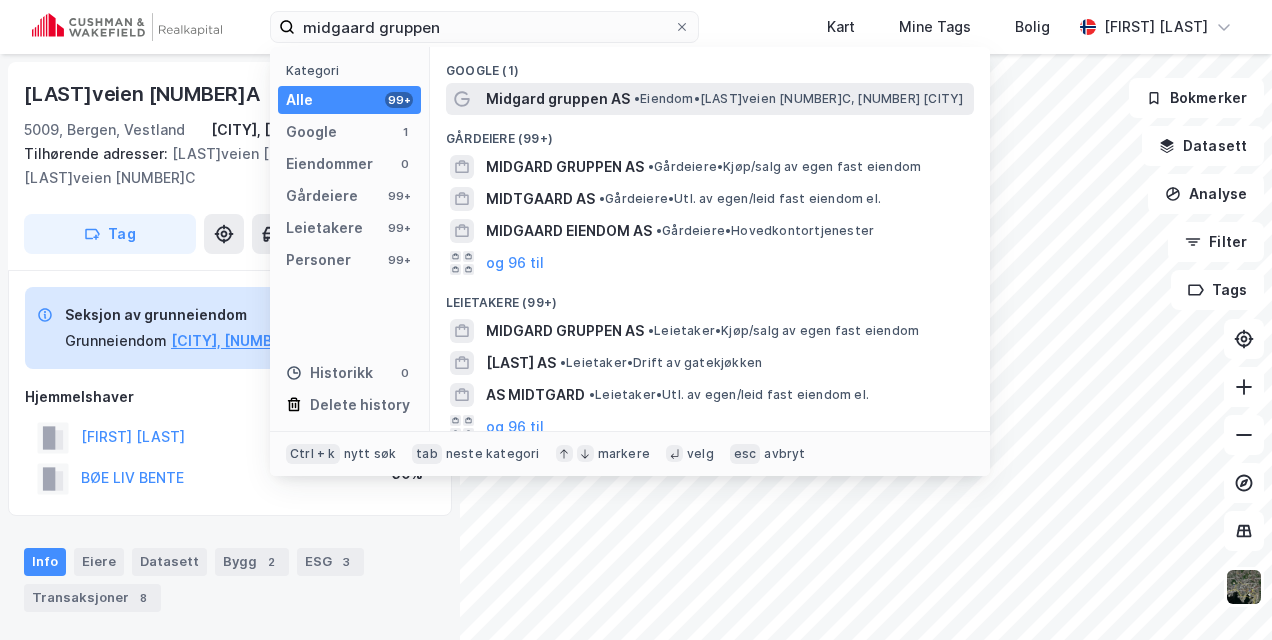 click on "Midgard gruppen AS" at bounding box center (558, 99) 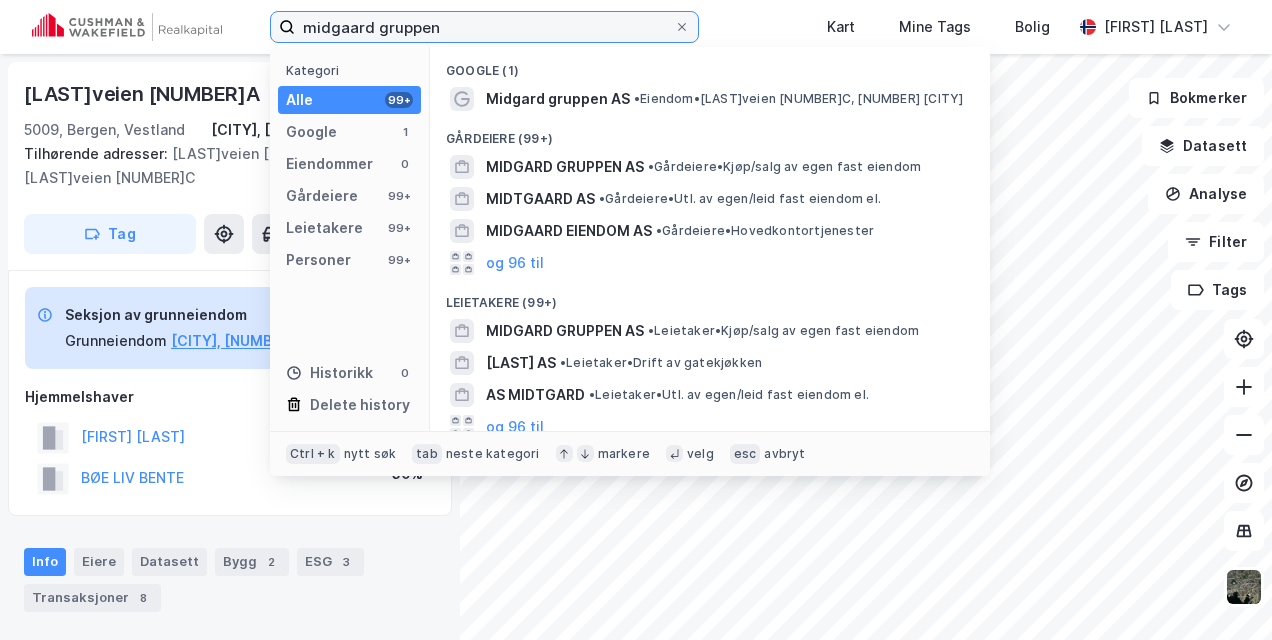 click on "midgaard gruppen" at bounding box center (484, 27) 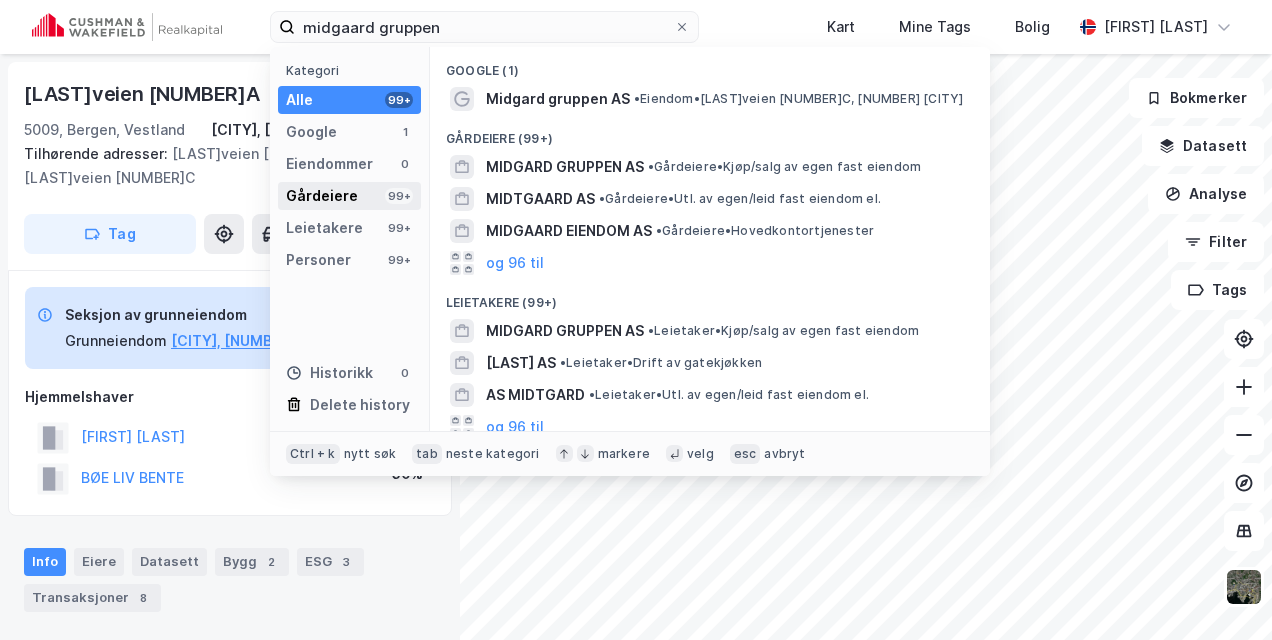 click on "Gårdeiere 99+" at bounding box center (349, 196) 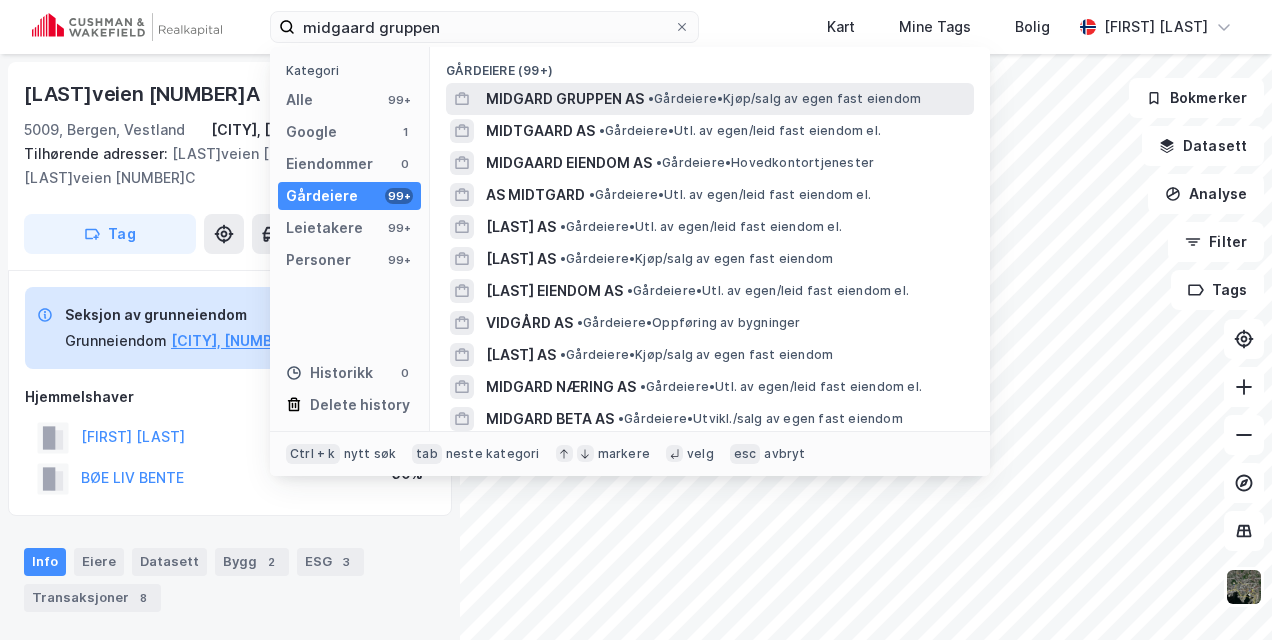 click on "MIDGARD GRUPPEN AS" at bounding box center [565, 99] 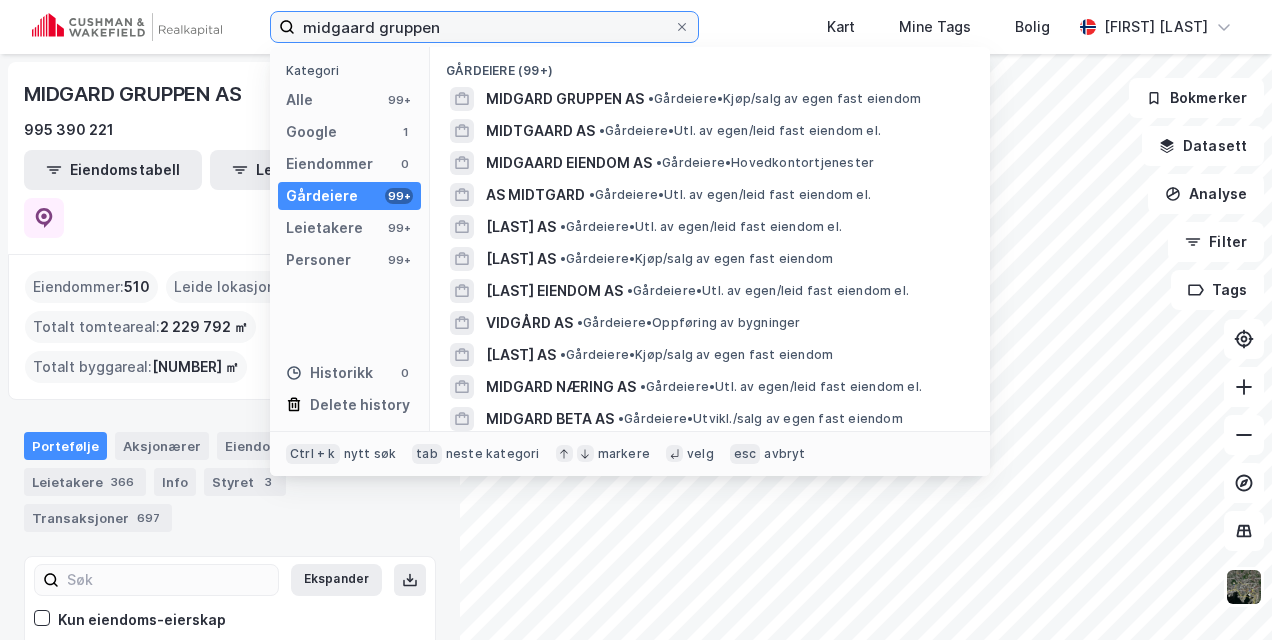 drag, startPoint x: 455, startPoint y: 28, endPoint x: 68, endPoint y: 63, distance: 388.57947 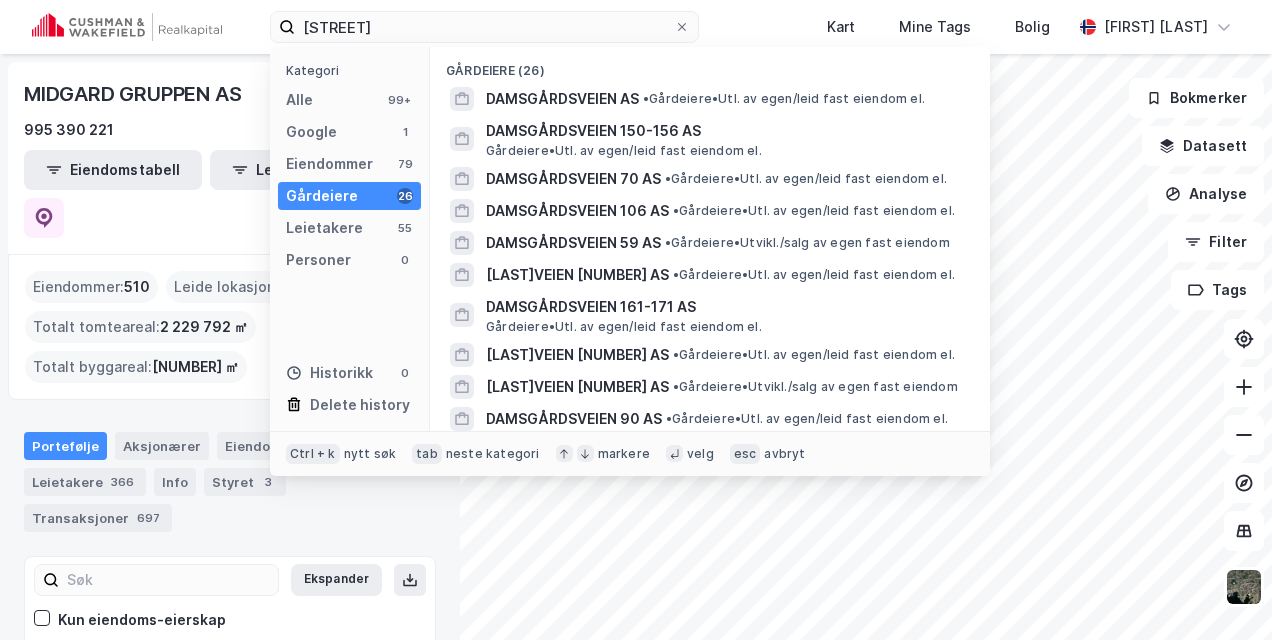 click on "Kategori Alle 99+ Google 1 Eiendommer 79 Gårdeiere 26 Leietakere 55 Personer 0 Historikk 0 Delete history" at bounding box center (350, 239) 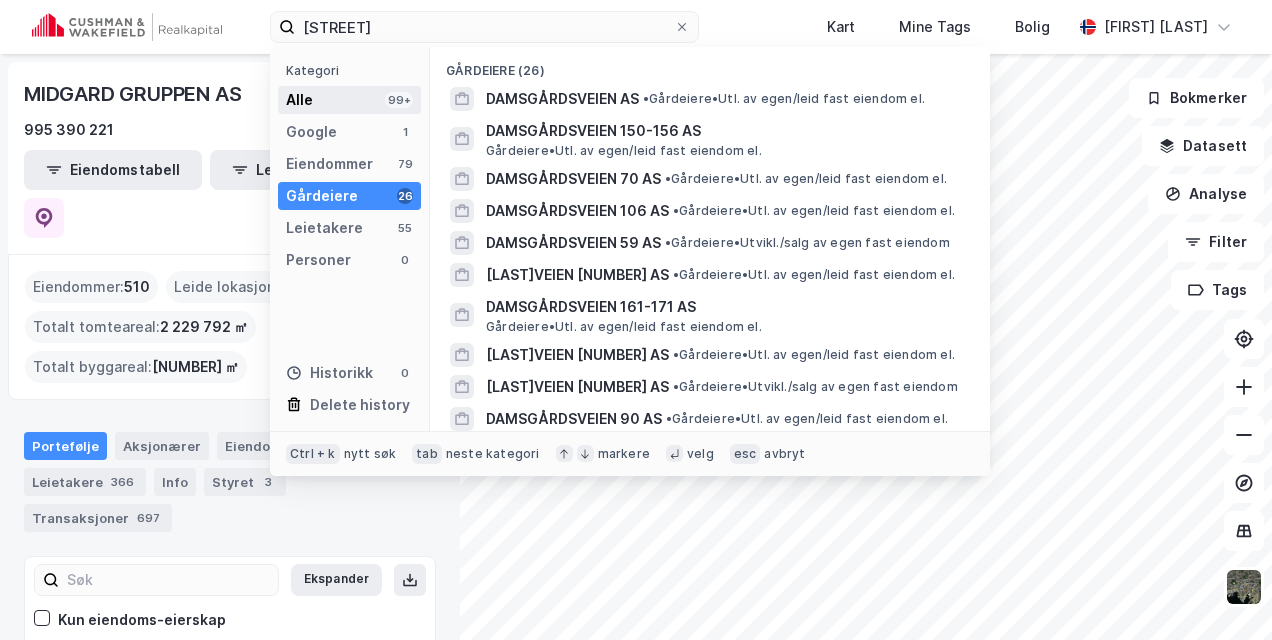 click on "Alle 99+" at bounding box center (349, 100) 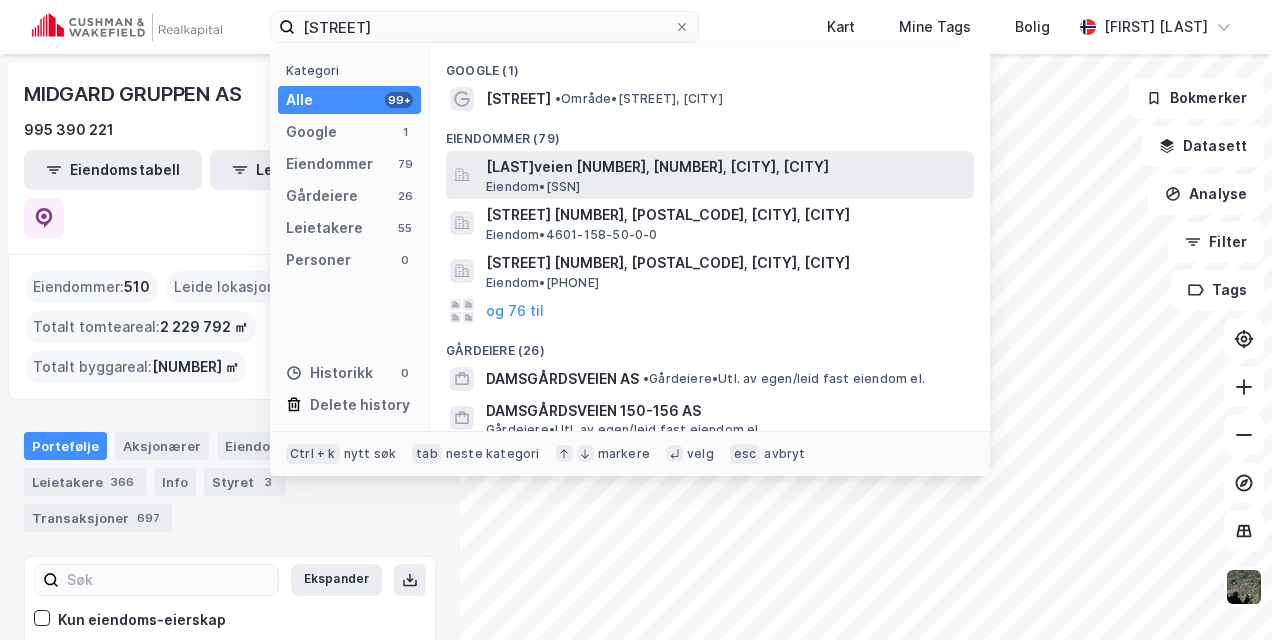 click on "[LAST]veien [NUMBER], [NUMBER], [CITY], [CITY]" at bounding box center (726, 167) 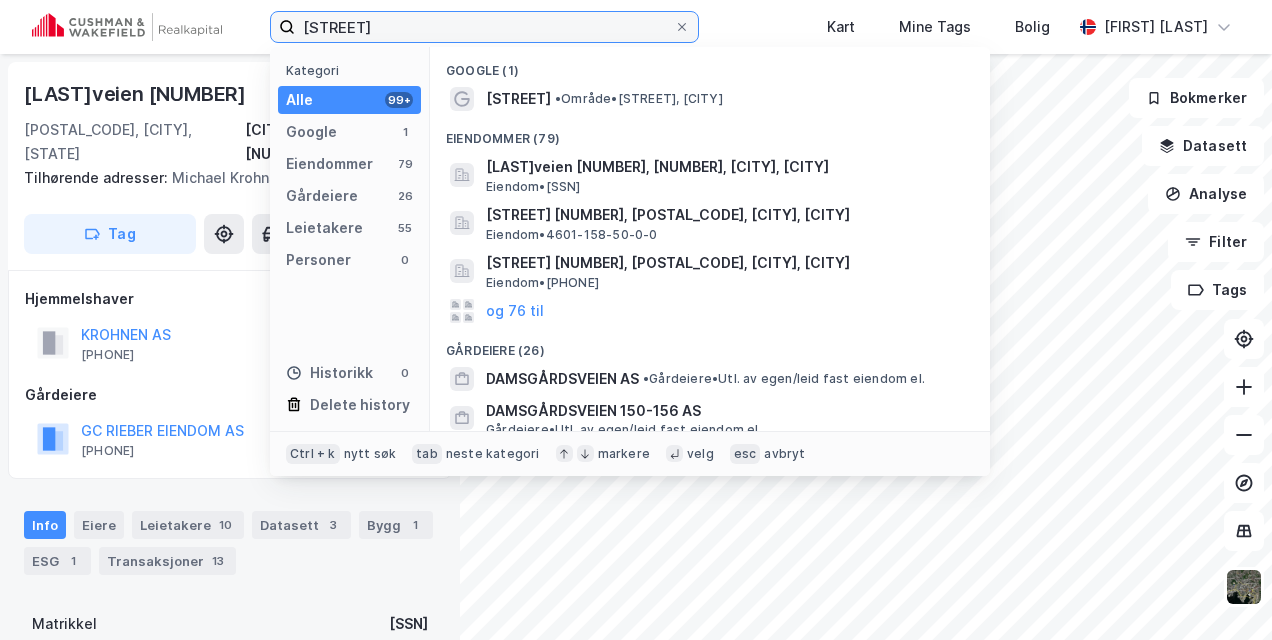 click on "[STREET]" at bounding box center (484, 27) 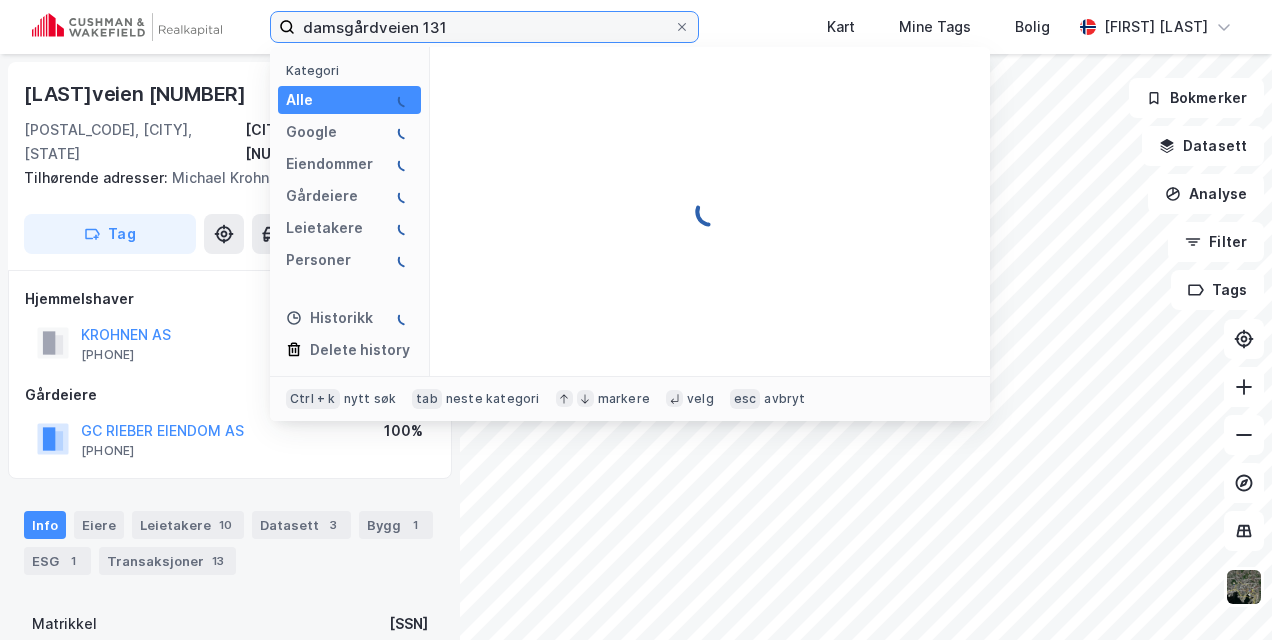 type on "damsgårdveien 131" 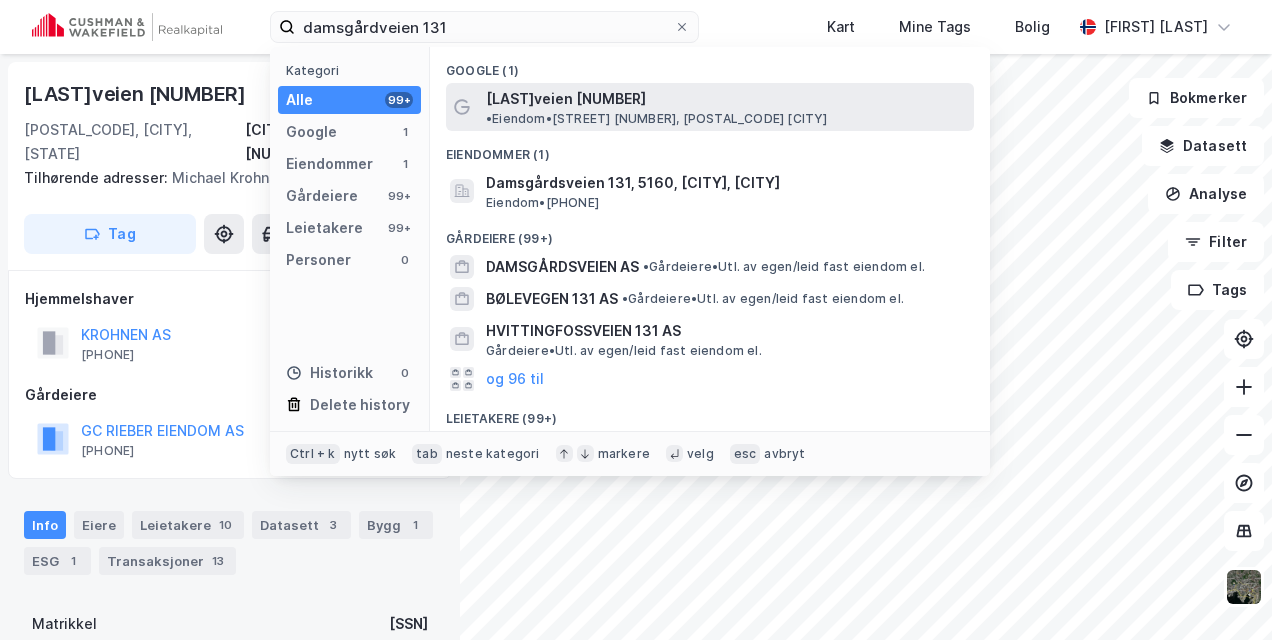 click on "[LAST]veien [NUMBER]" at bounding box center [566, 99] 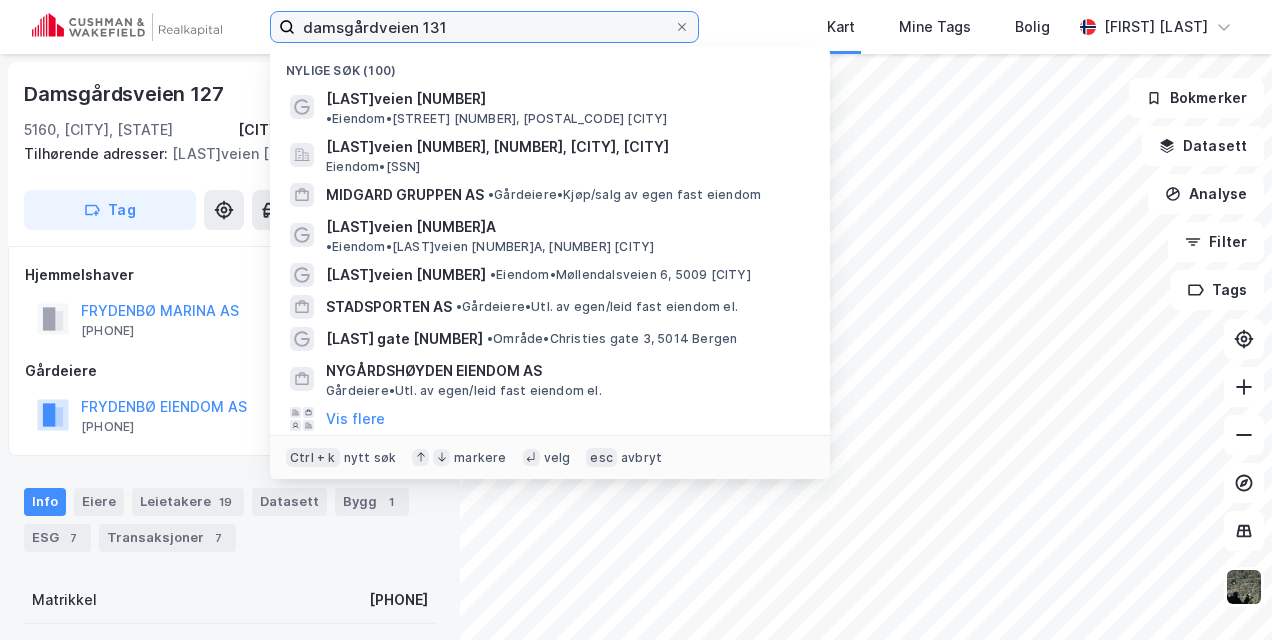 drag, startPoint x: 494, startPoint y: 22, endPoint x: 174, endPoint y: 31, distance: 320.12653 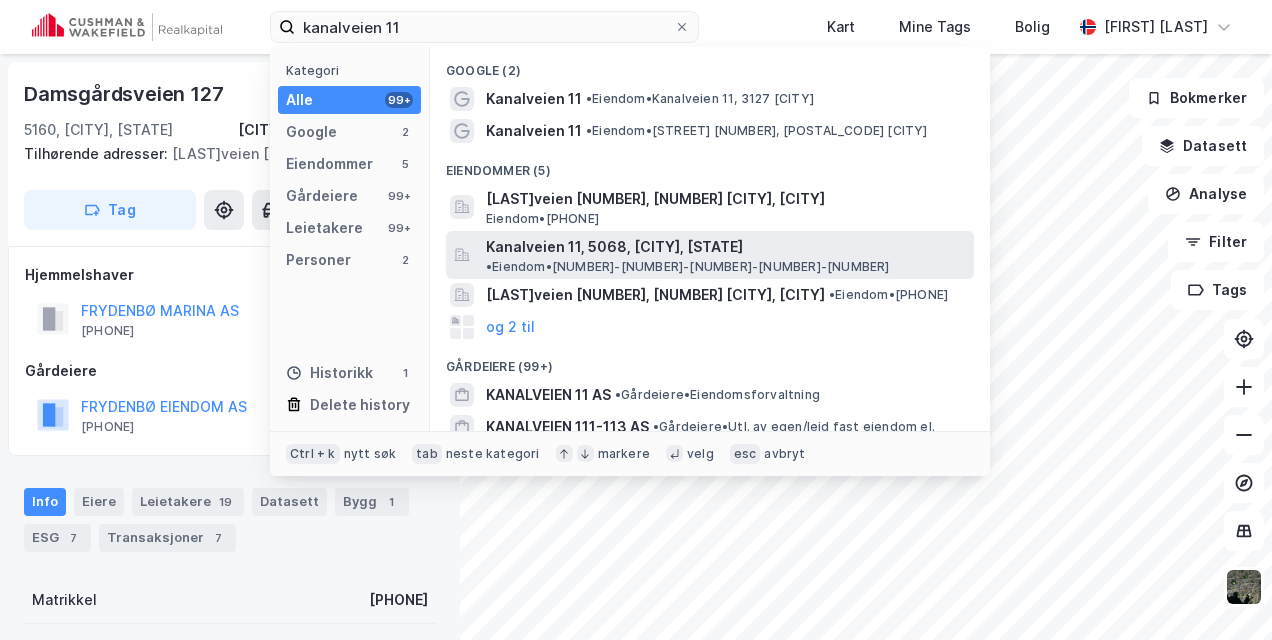 click on "Kanalveien 11, 5068, [CITY], [STATE]" at bounding box center [614, 247] 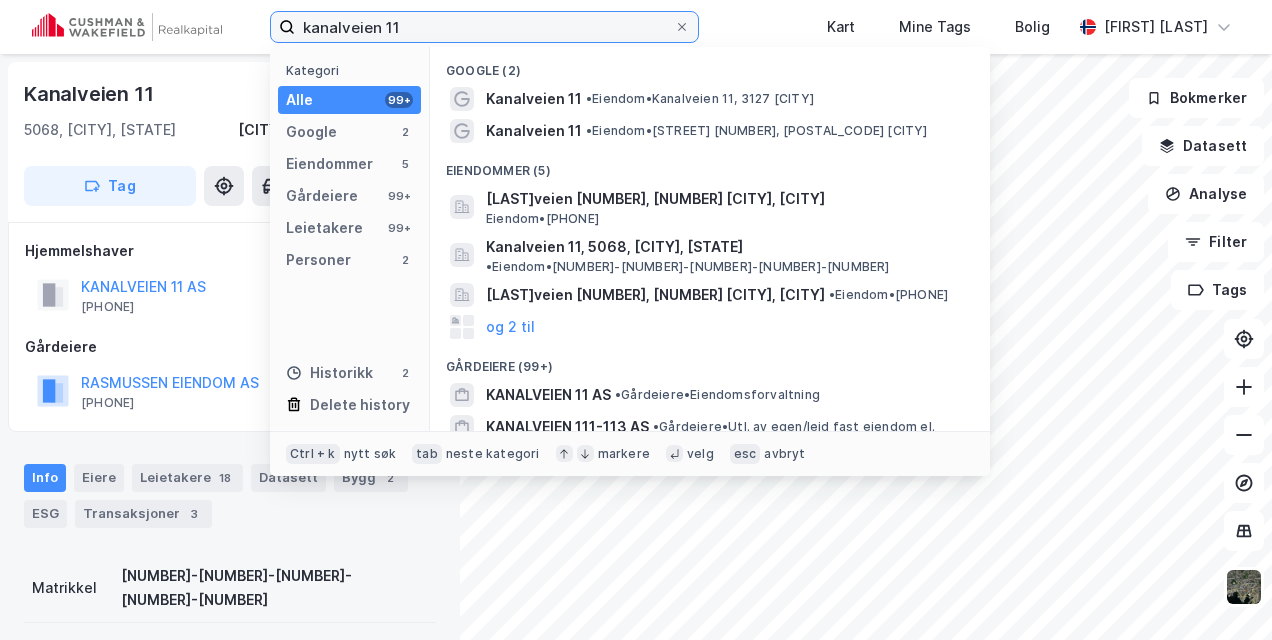 drag, startPoint x: 413, startPoint y: 18, endPoint x: 206, endPoint y: 43, distance: 208.5042 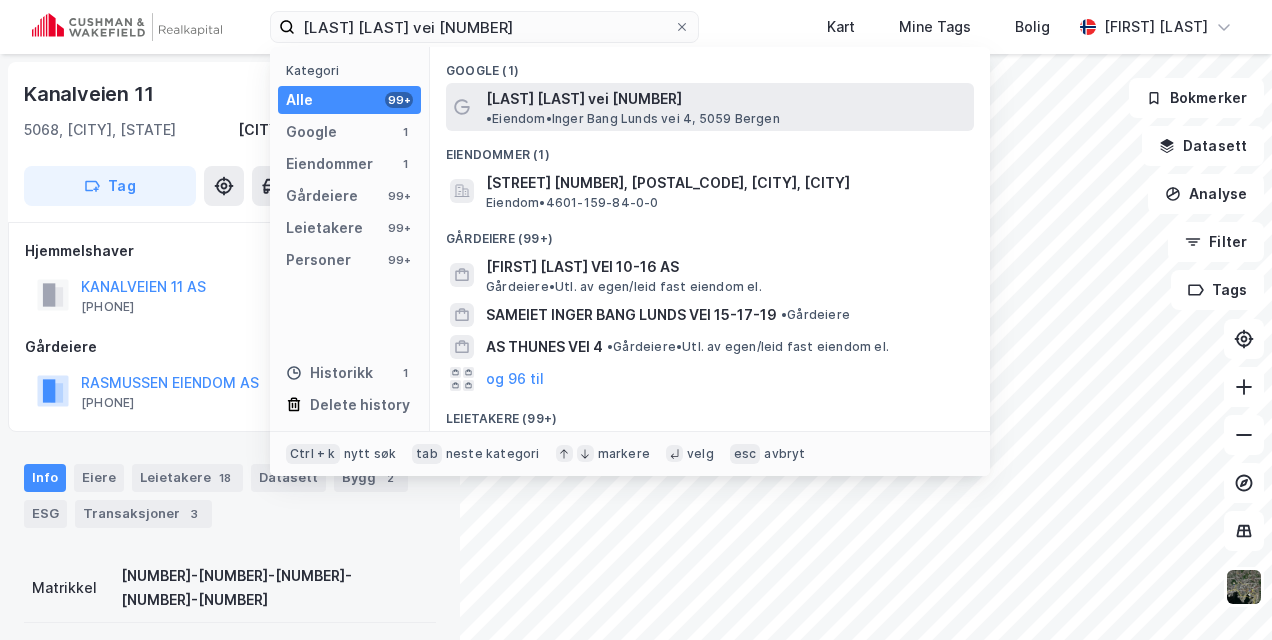 click on "[LAST] [LAST] vei [NUMBER]" at bounding box center [584, 99] 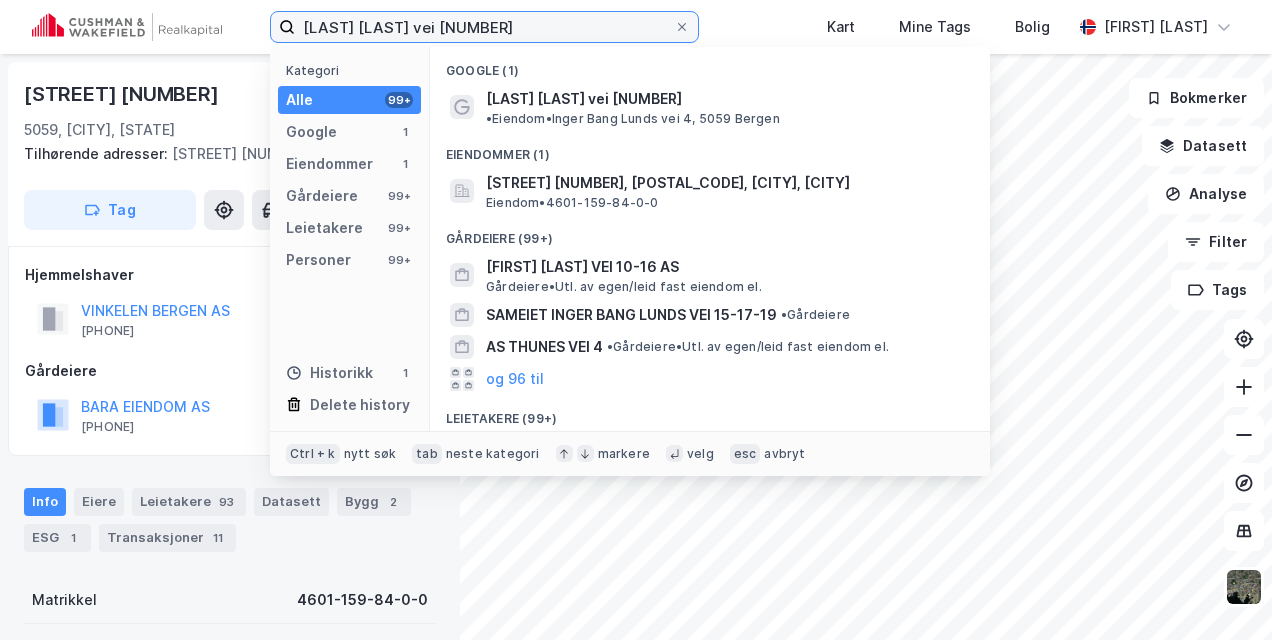 drag, startPoint x: 520, startPoint y: 27, endPoint x: 216, endPoint y: 32, distance: 304.0411 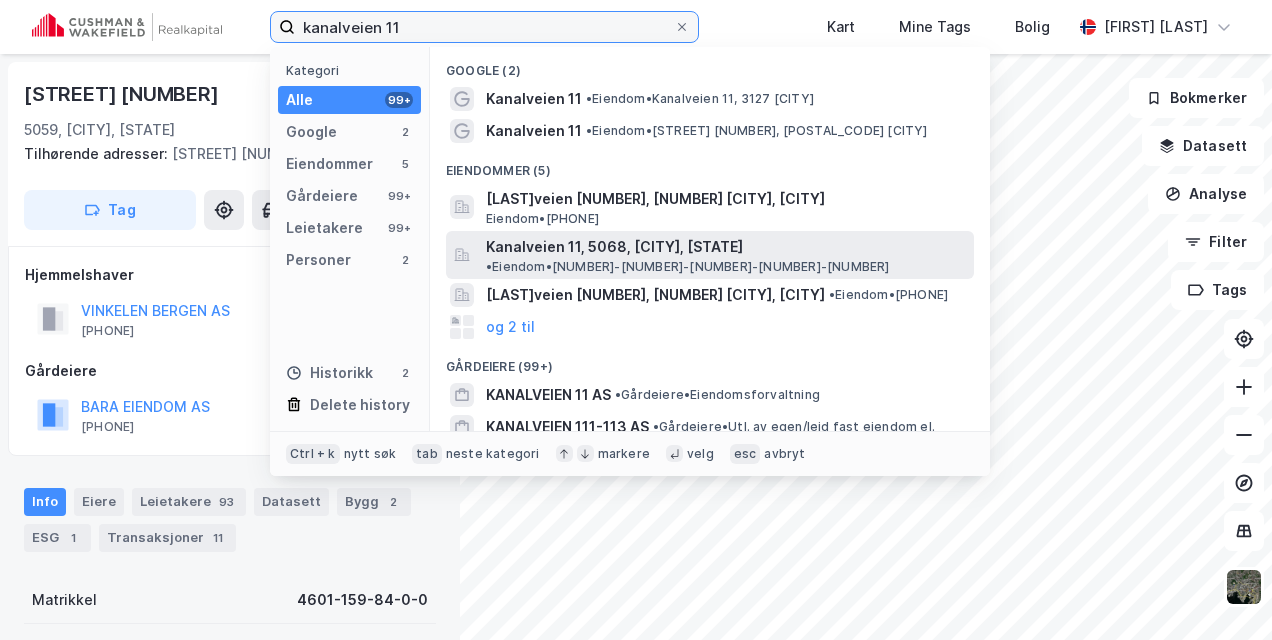 type on "kanalveien 11" 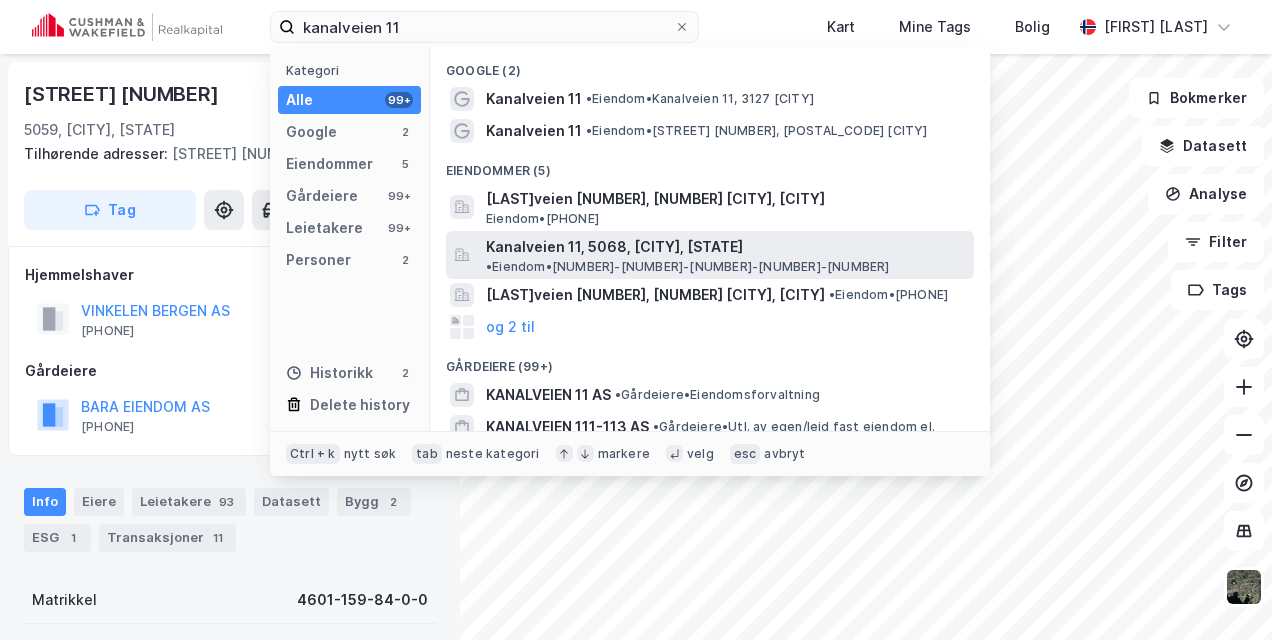 click on "Kanalveien 11, 5068, [CITY], [STATE]" at bounding box center (614, 247) 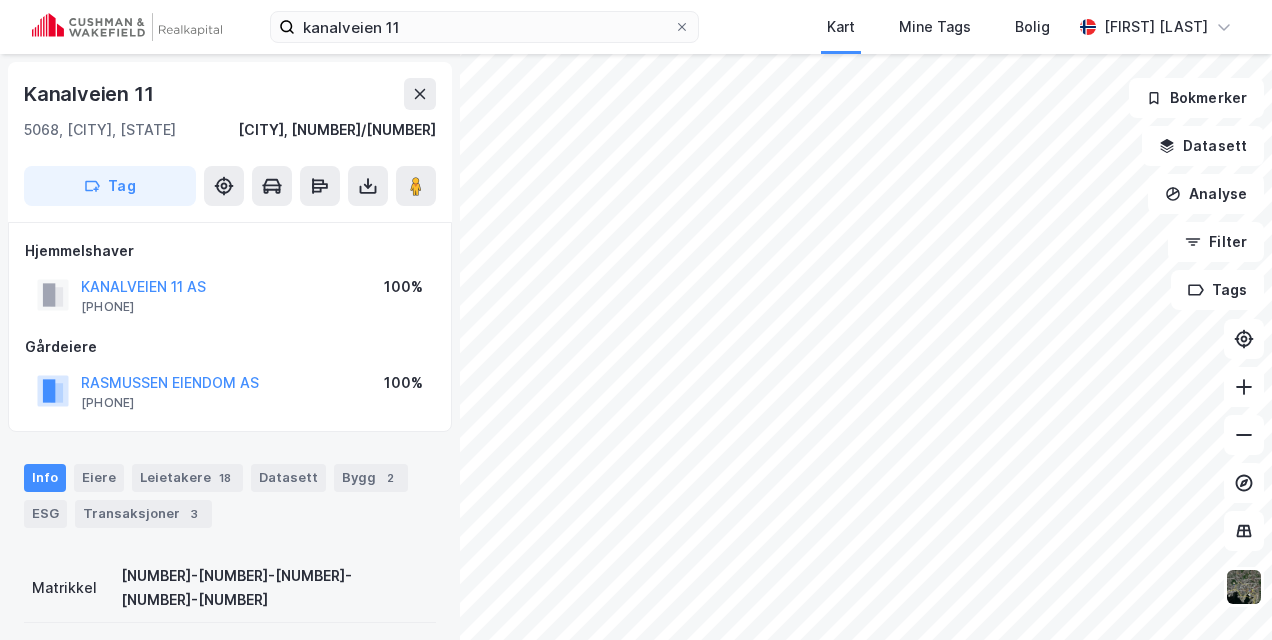 click on "kanalveien 11 Kart Mine Tags Bolig [FIRST] [LAST]" at bounding box center [636, 27] 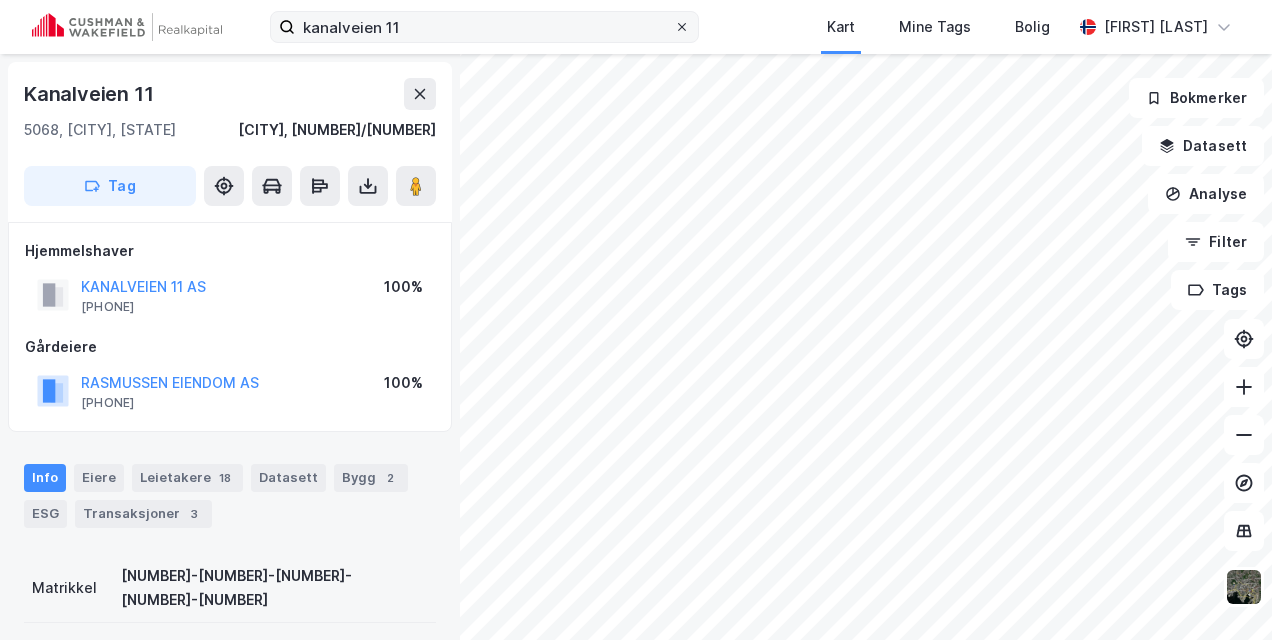 click 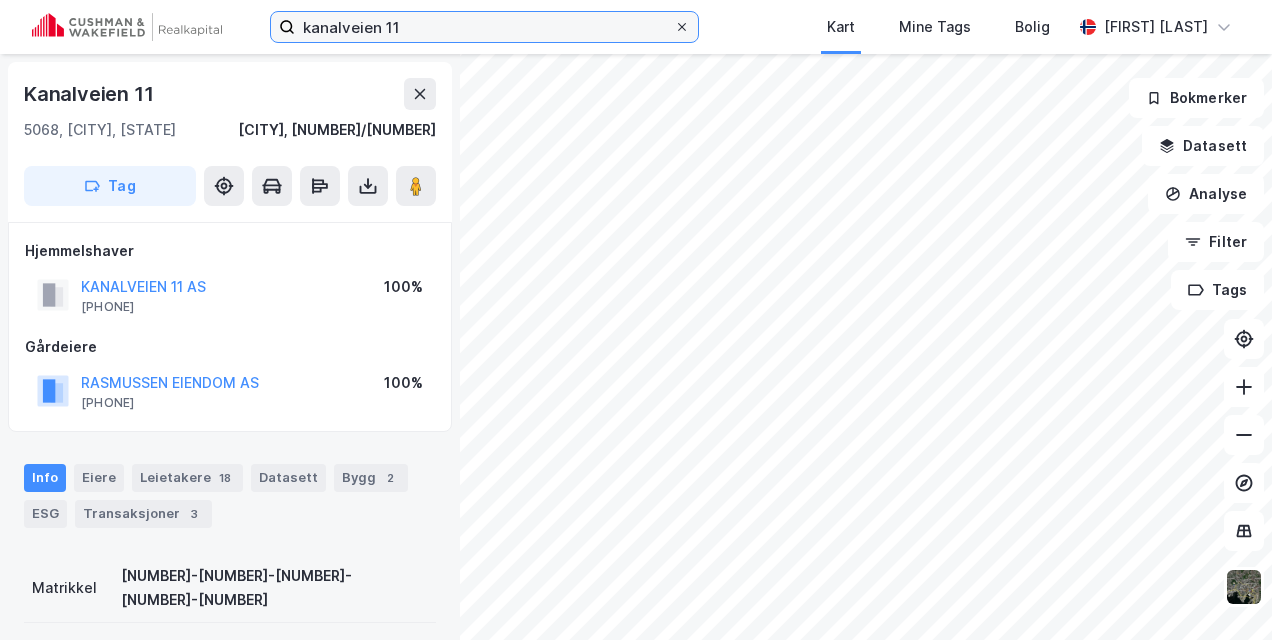 click on "kanalveien 11" at bounding box center (484, 27) 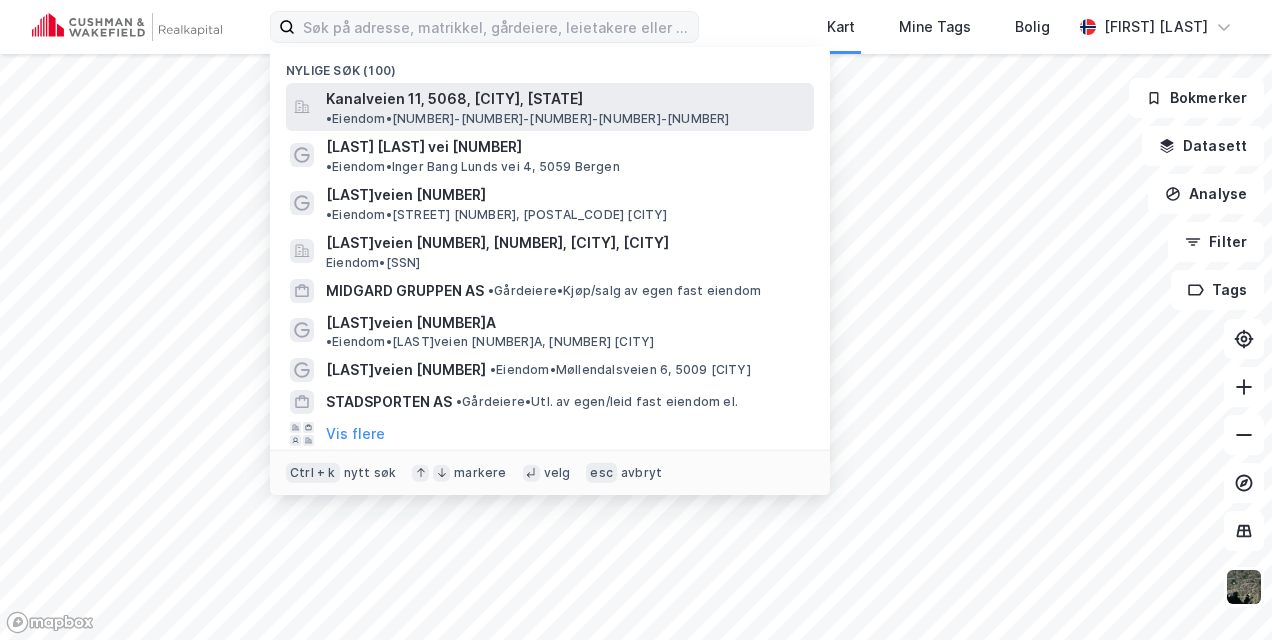 click on "Kanalveien 11, 5068, [CITY], [STATE]" at bounding box center (454, 99) 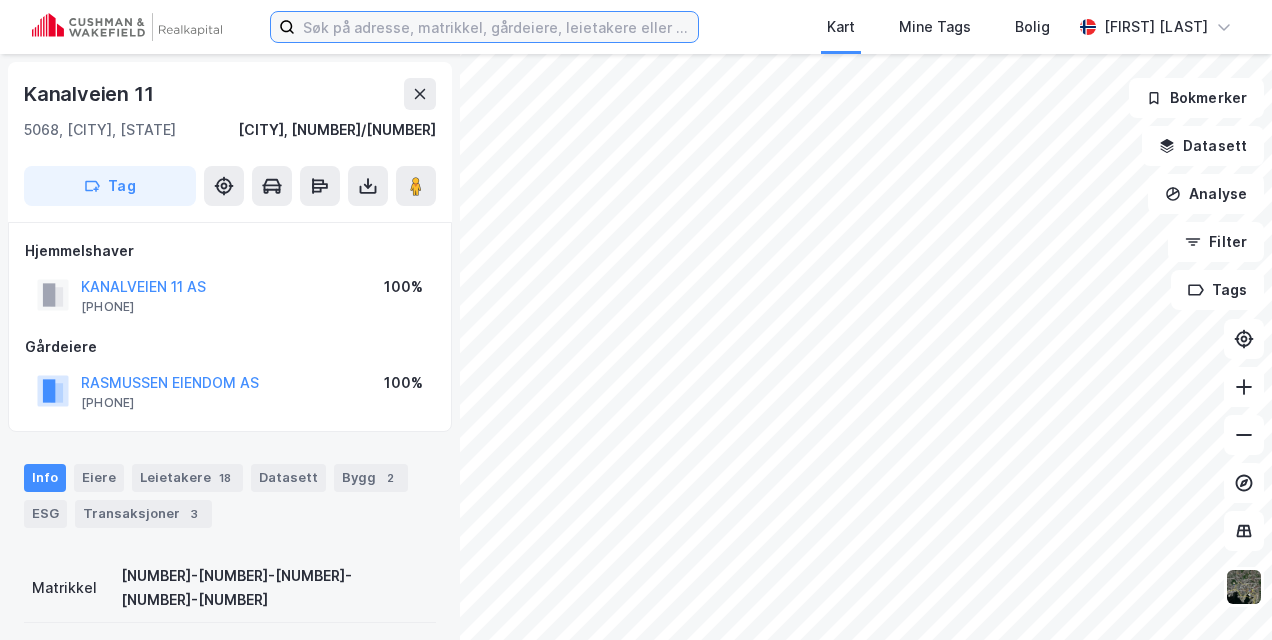 click at bounding box center [496, 27] 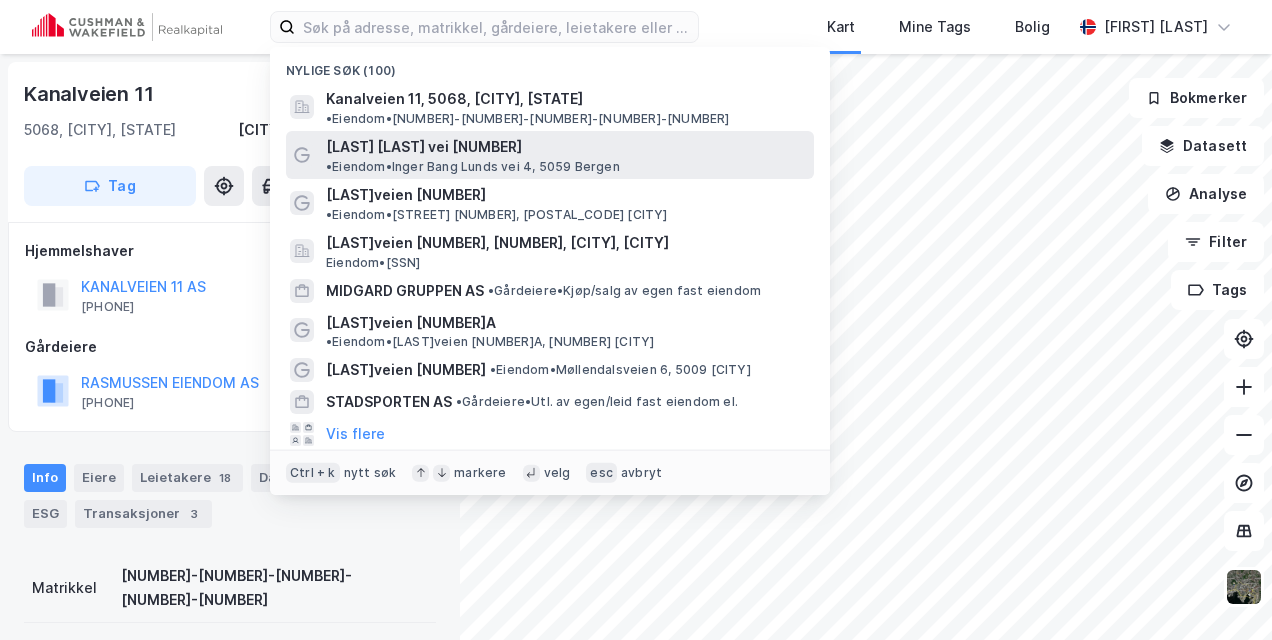 click on "•  Eiendom  •  [LAST] [LAST] vei [NUMBER], [NUMBER] [CITY]" at bounding box center [473, 167] 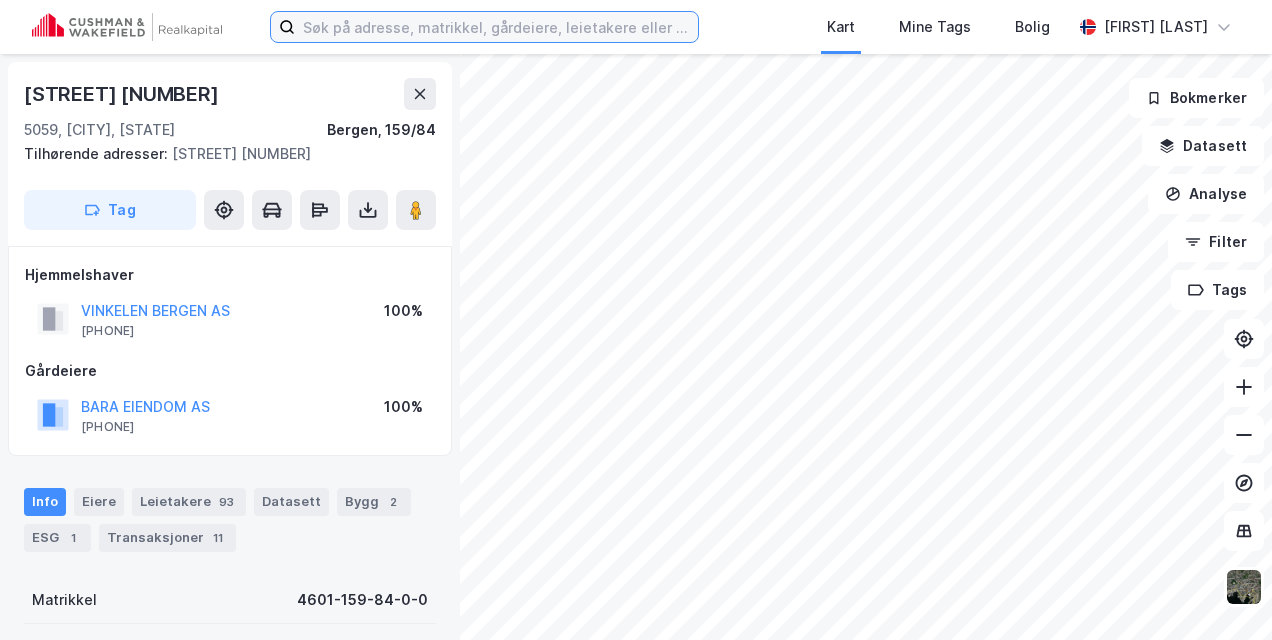 click at bounding box center (496, 27) 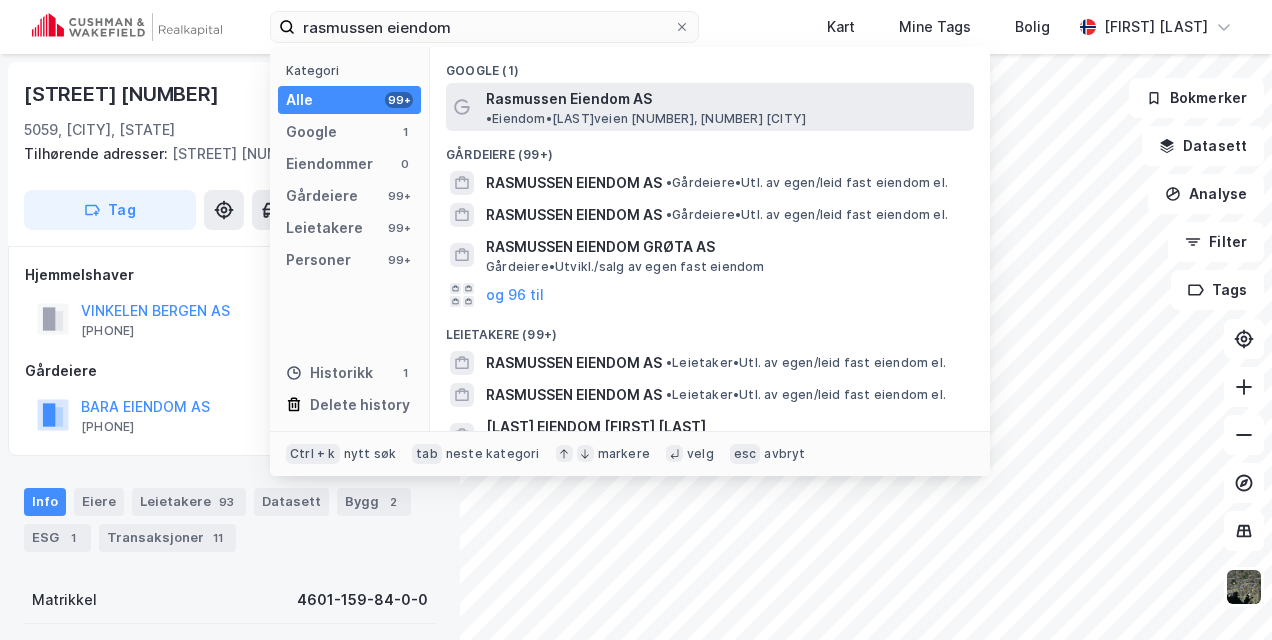 click on "Rasmussen Eiendom AS" at bounding box center [569, 99] 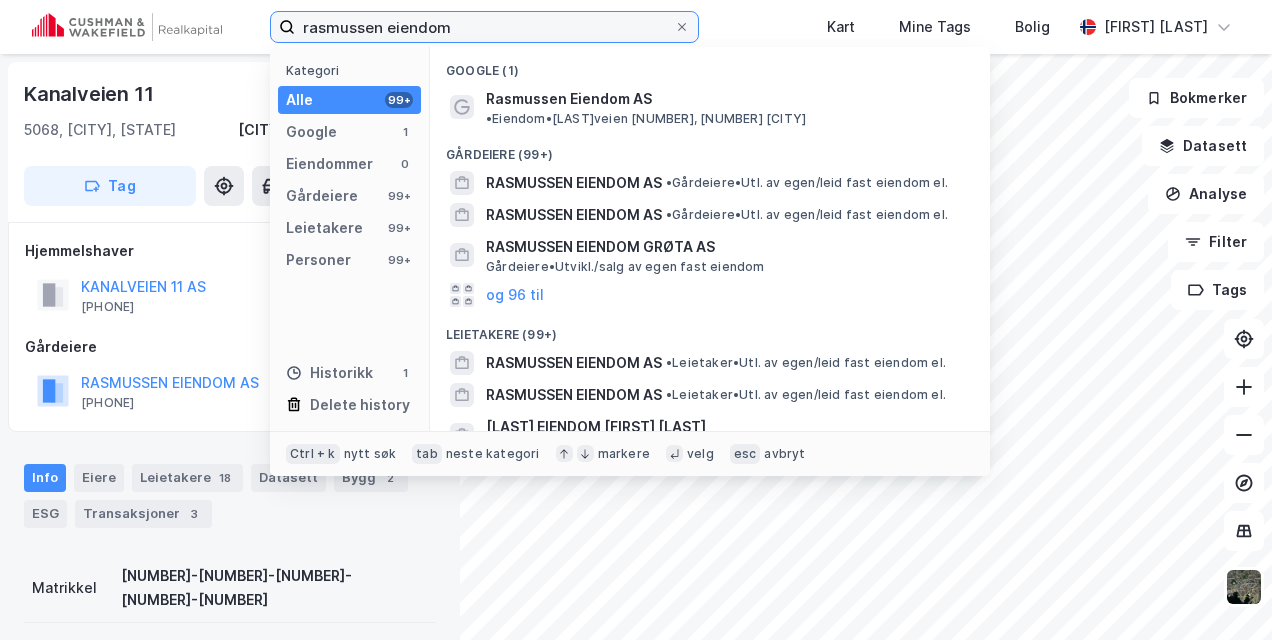 click on "rasmussen eiendom" at bounding box center [484, 27] 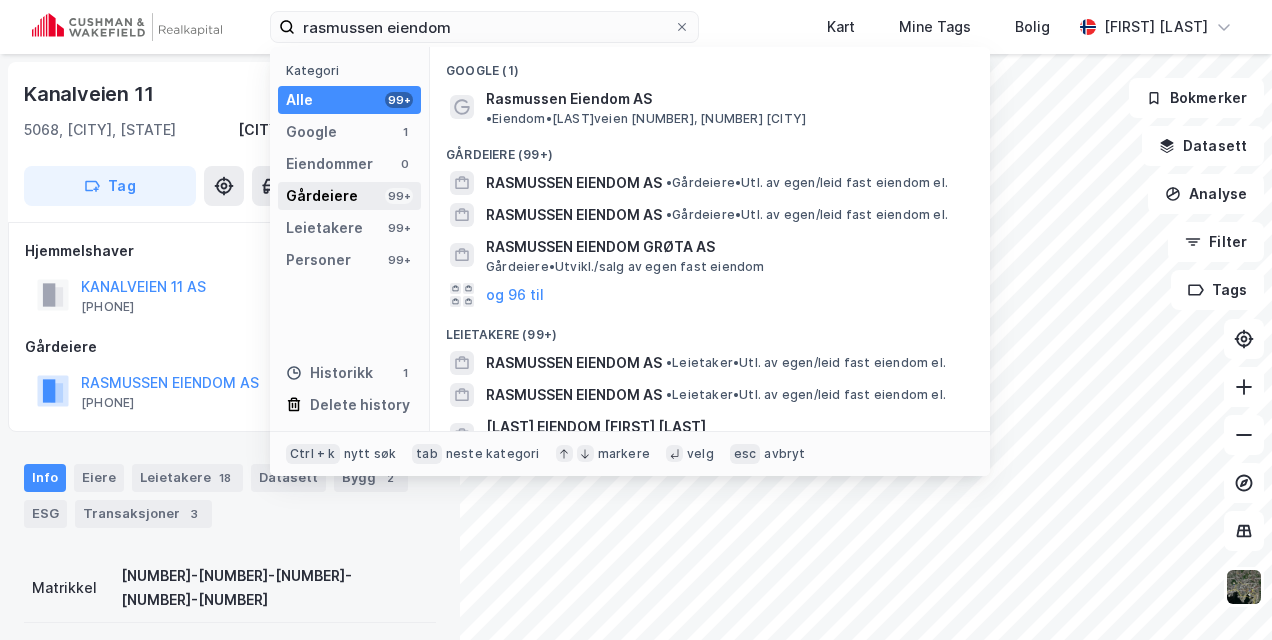 click on "Gårdeiere 99+" at bounding box center [349, 196] 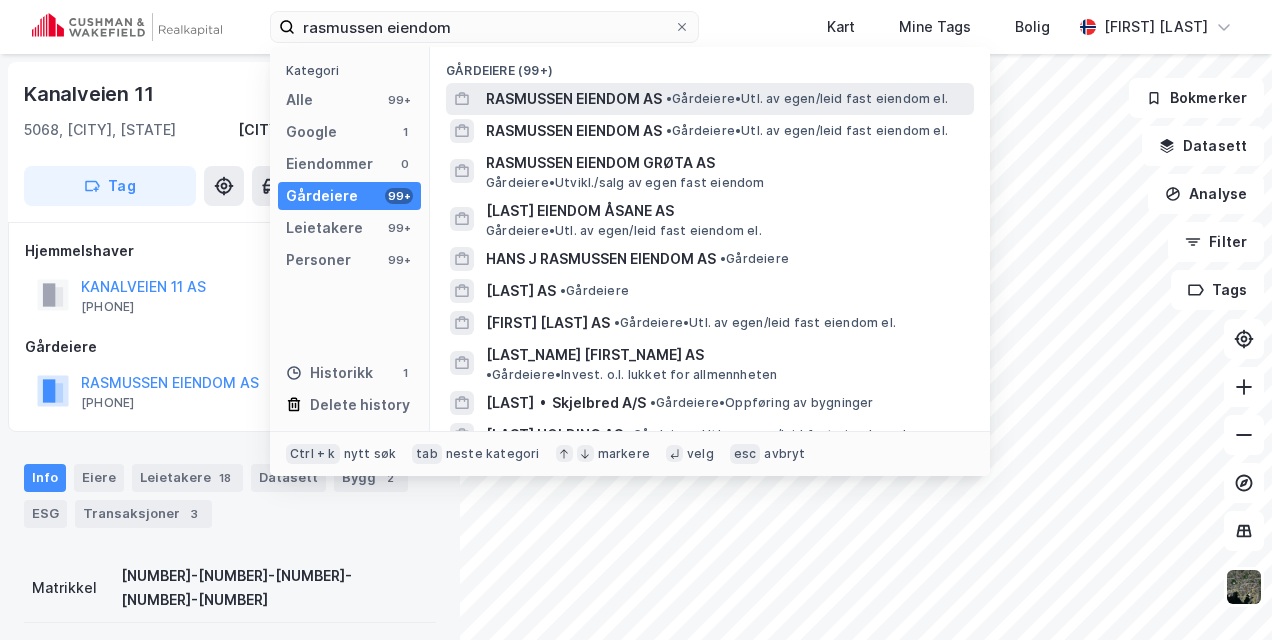 click on "RASMUSSEN EIENDOM AS" at bounding box center [574, 99] 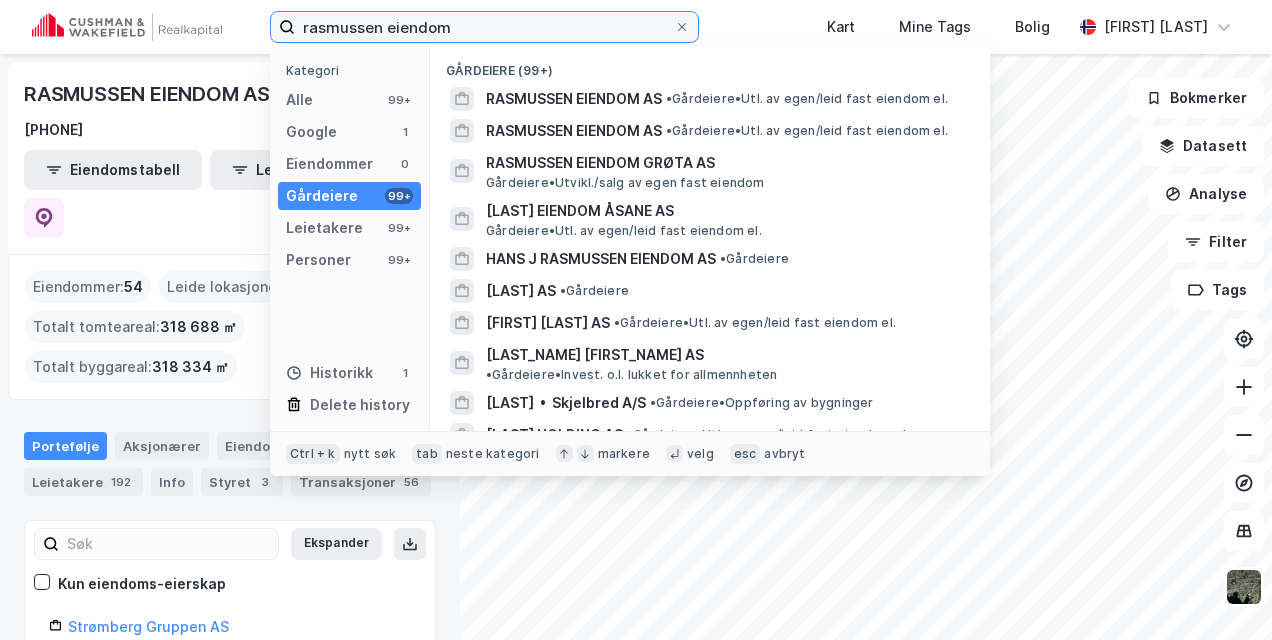 drag, startPoint x: 512, startPoint y: 24, endPoint x: 72, endPoint y: 53, distance: 440.95465 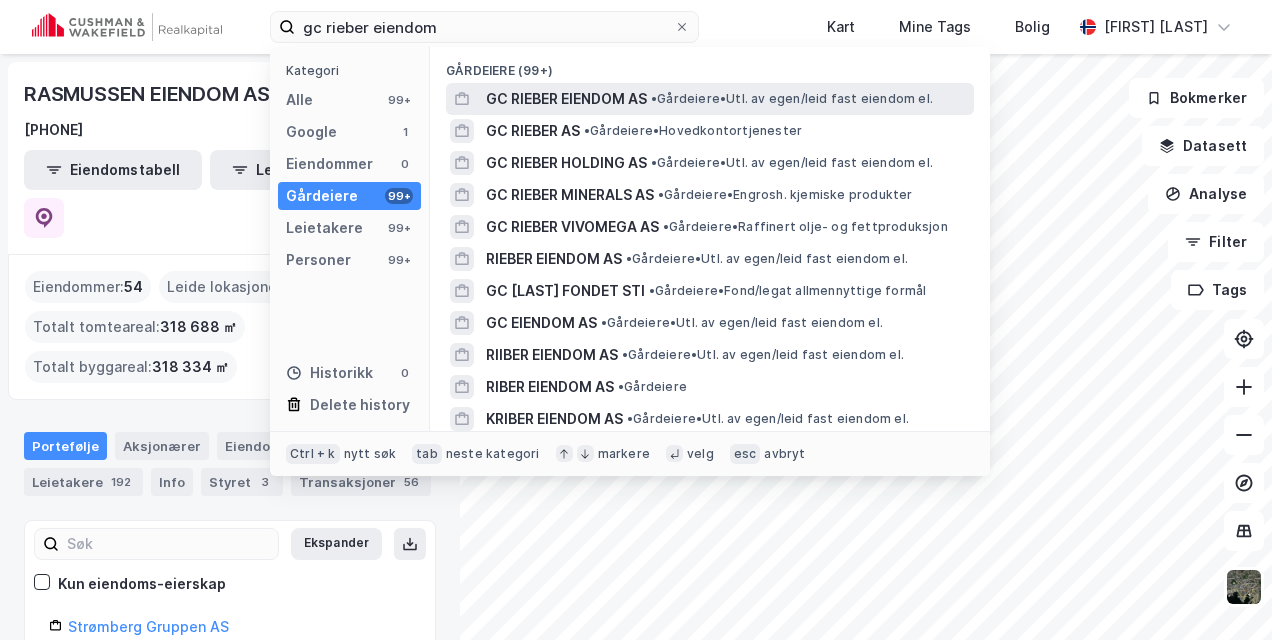 click on "GC RIEBER EIENDOM AS" at bounding box center [566, 99] 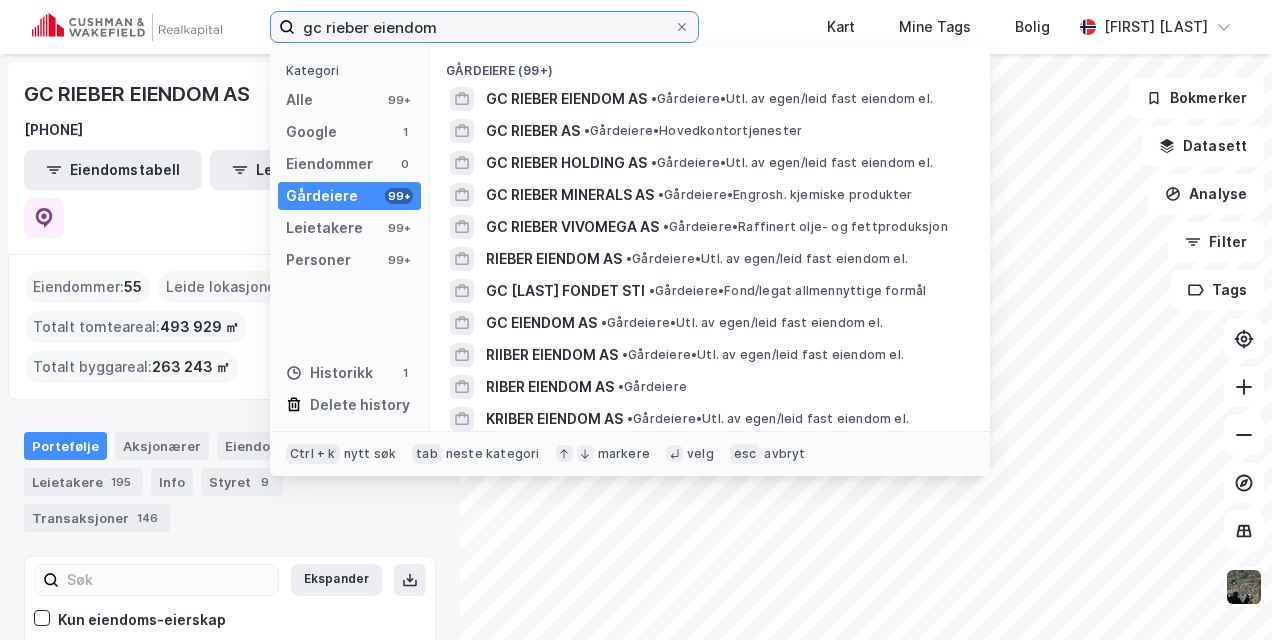 drag, startPoint x: 470, startPoint y: 31, endPoint x: 171, endPoint y: 20, distance: 299.20227 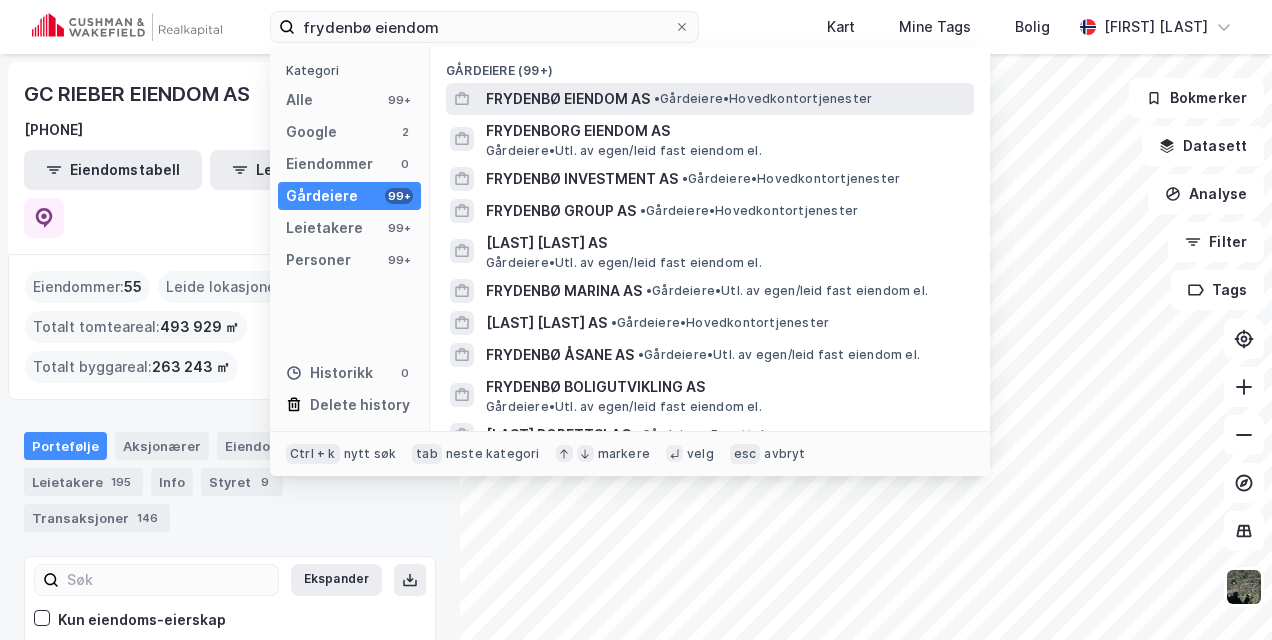 click on "FRYDENBØ EIENDOM AS" at bounding box center [568, 99] 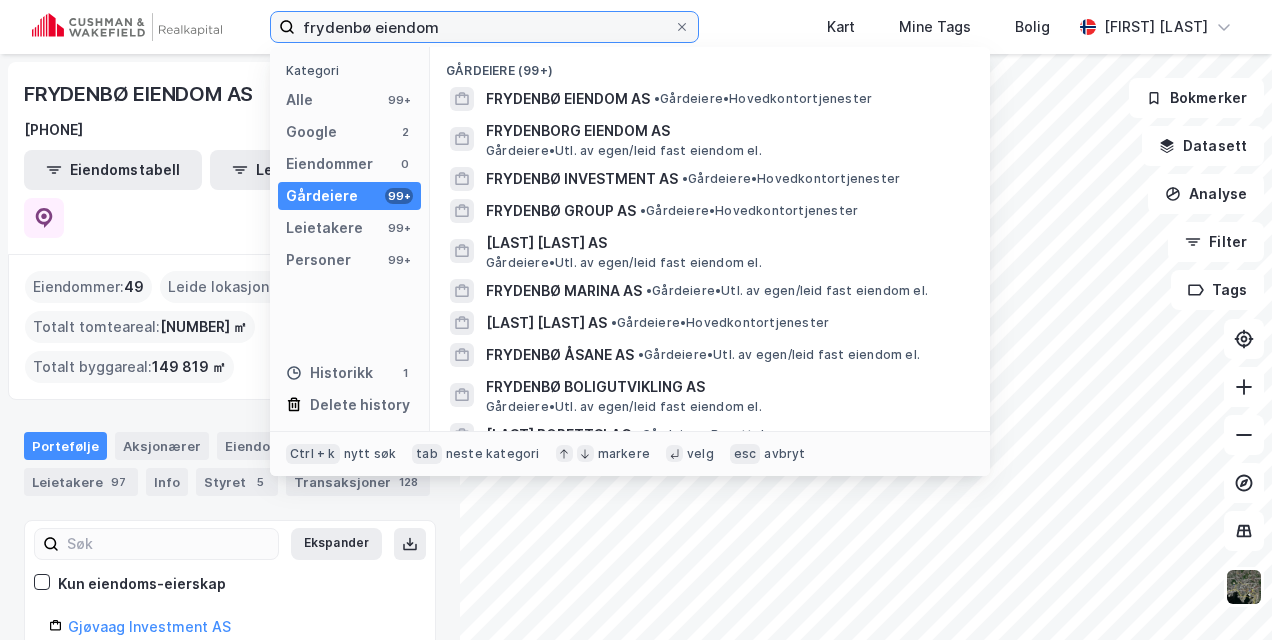 drag, startPoint x: 458, startPoint y: 26, endPoint x: 236, endPoint y: 30, distance: 222.03603 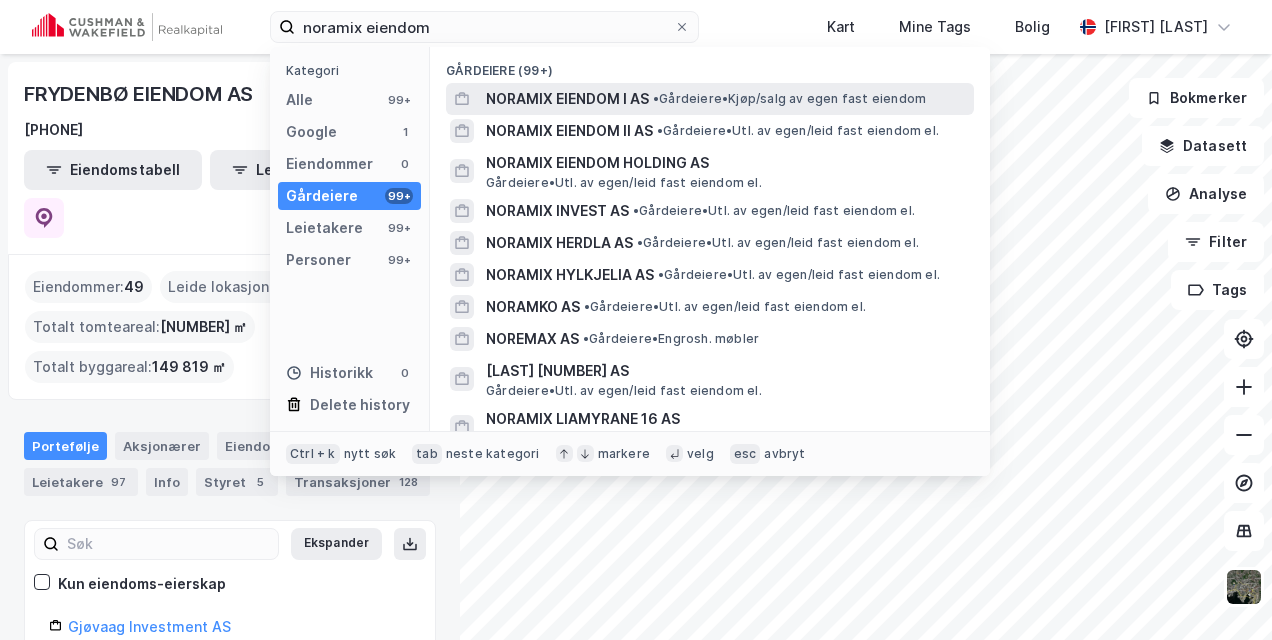 click on "NORAMIX EIENDOM I AS" at bounding box center (567, 99) 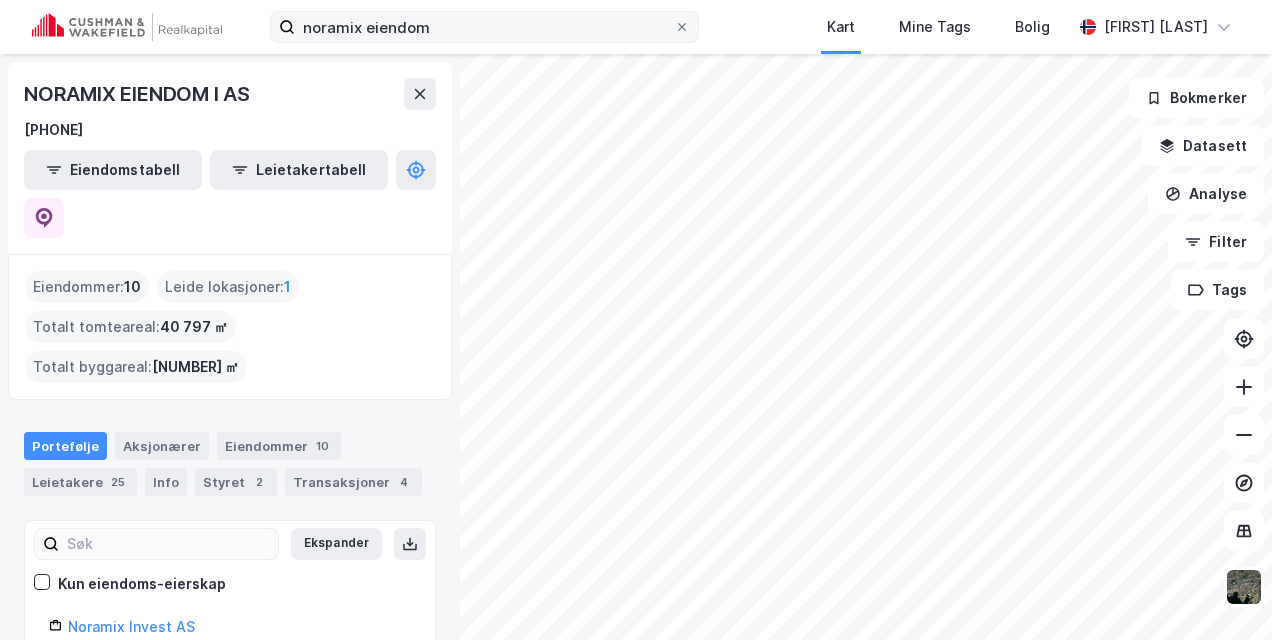 drag, startPoint x: 473, startPoint y: 44, endPoint x: 286, endPoint y: 28, distance: 187.68324 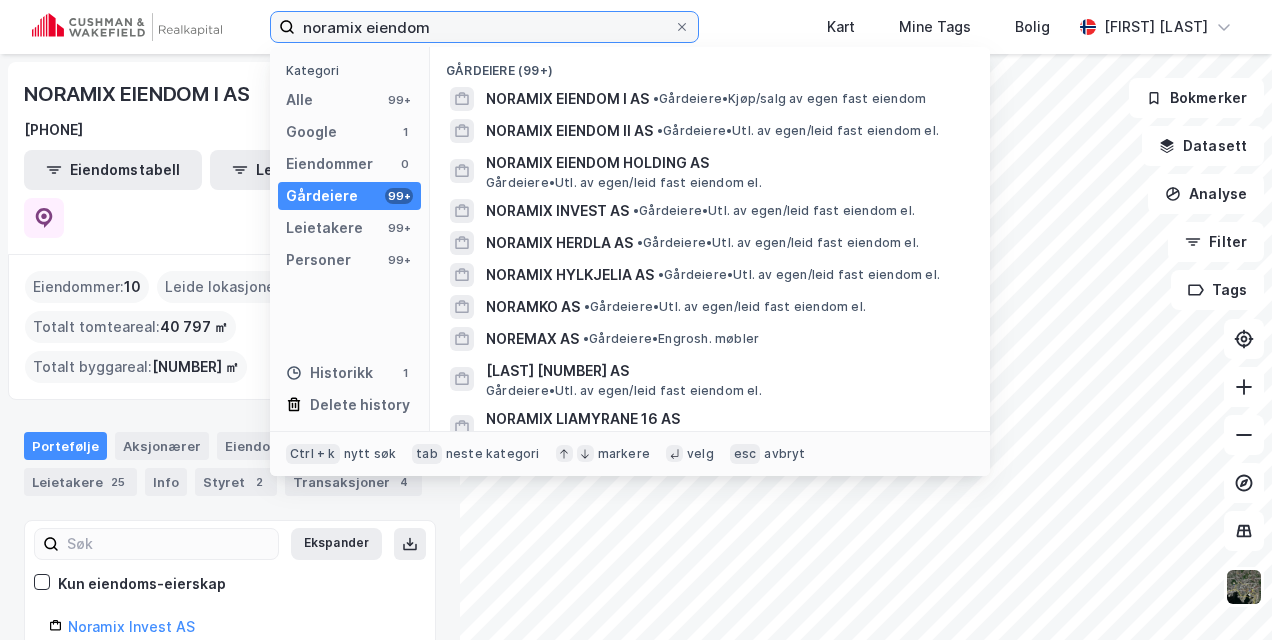 drag, startPoint x: 442, startPoint y: 29, endPoint x: 151, endPoint y: 22, distance: 291.08417 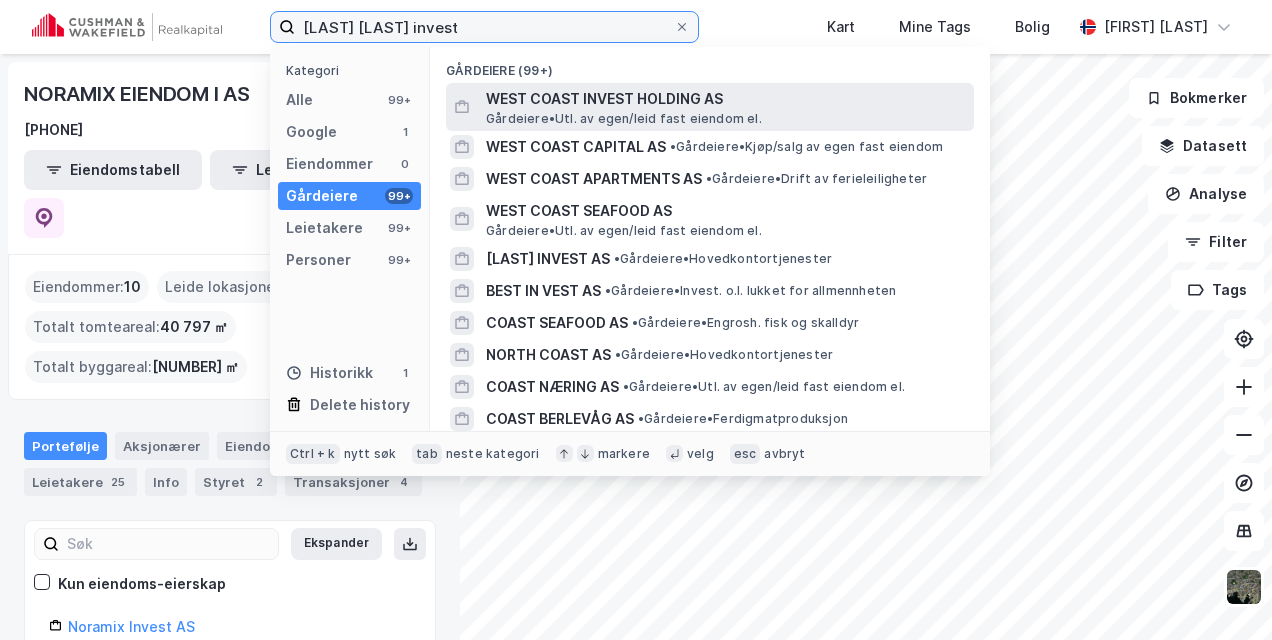 type on "[LAST] [LAST] invest" 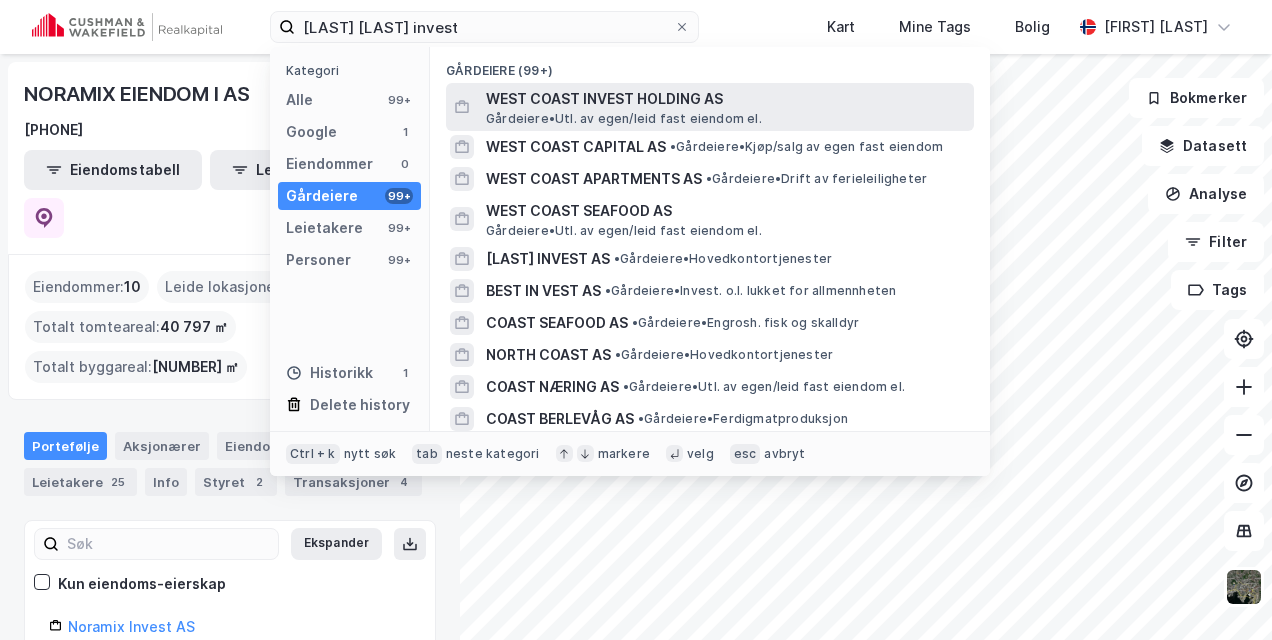 click on "WEST COAST INVEST HOLDING AS" at bounding box center [726, 99] 